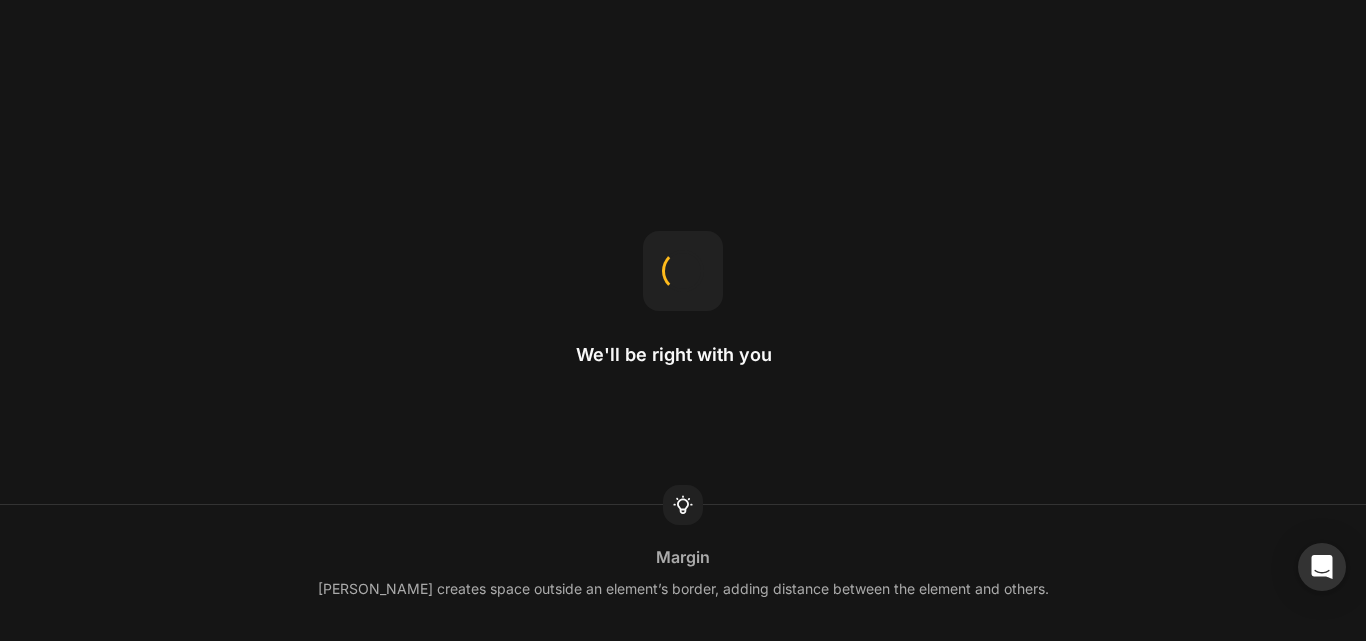 scroll, scrollTop: 0, scrollLeft: 0, axis: both 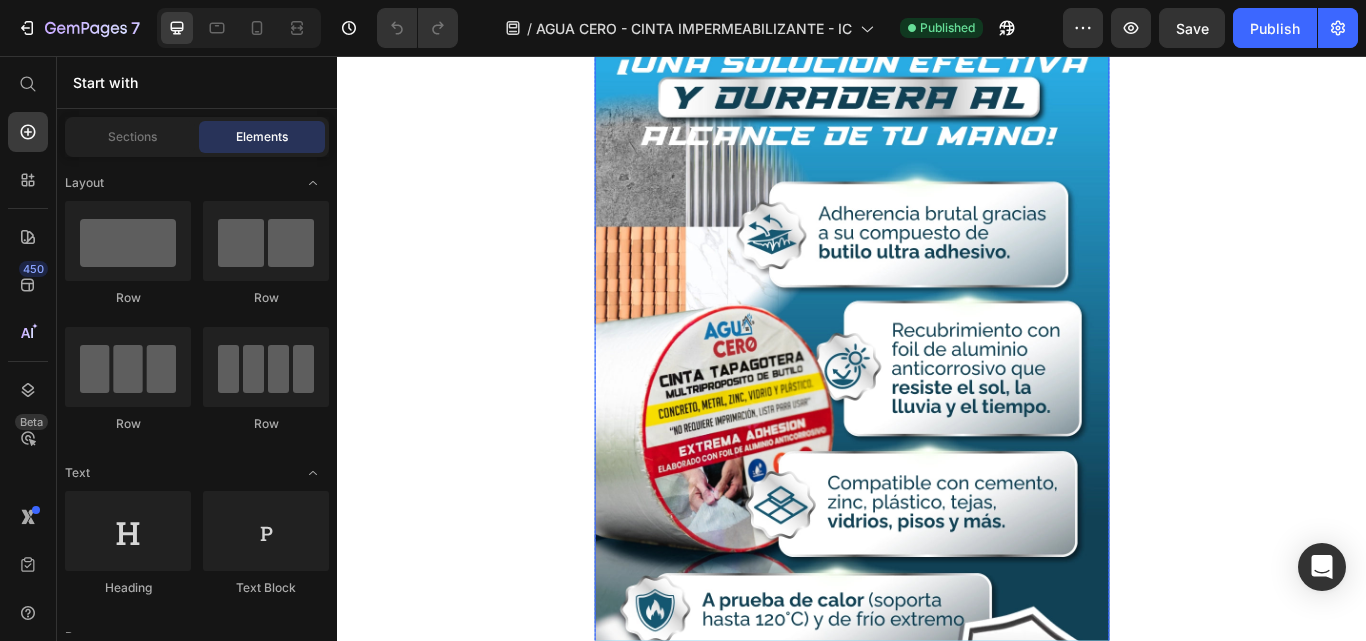 click at bounding box center (937, 465) 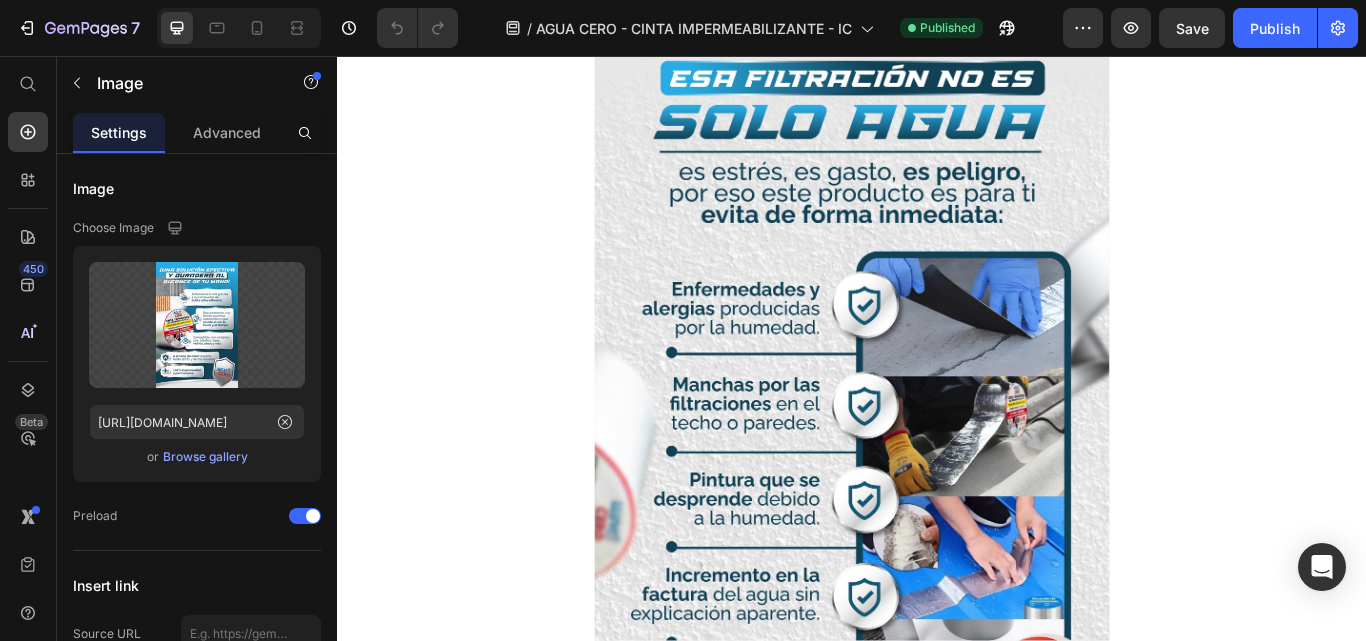 scroll, scrollTop: 4800, scrollLeft: 0, axis: vertical 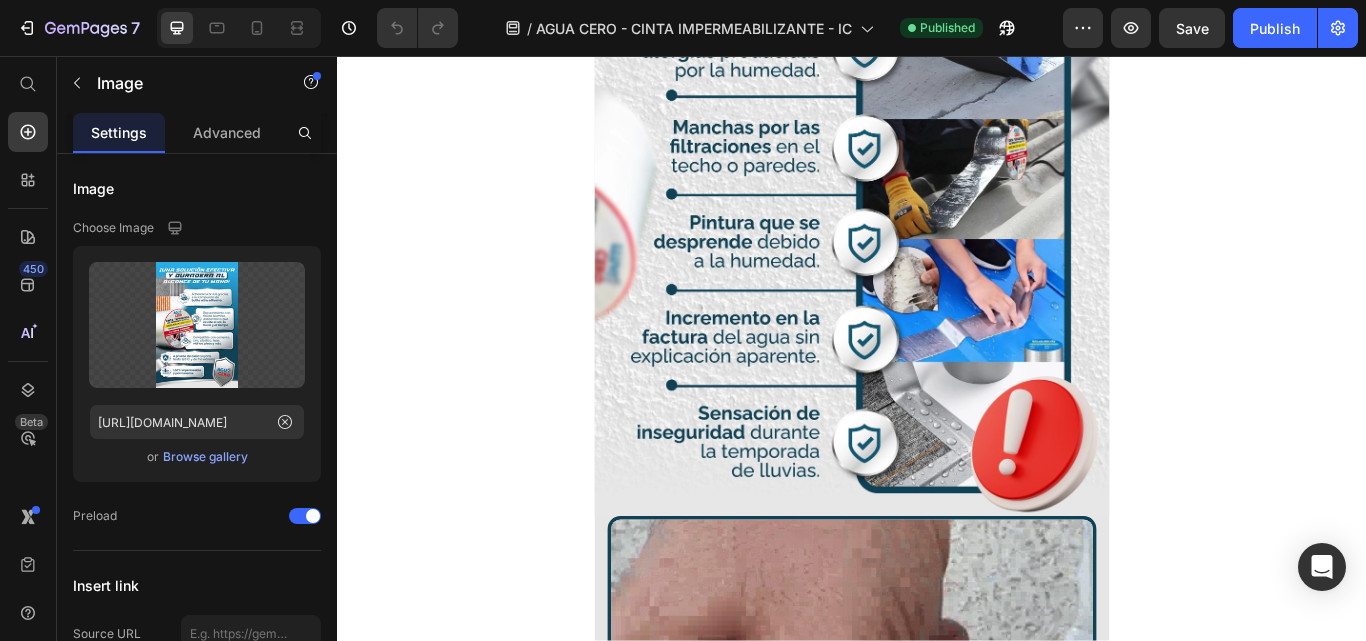 click at bounding box center (937, 165) 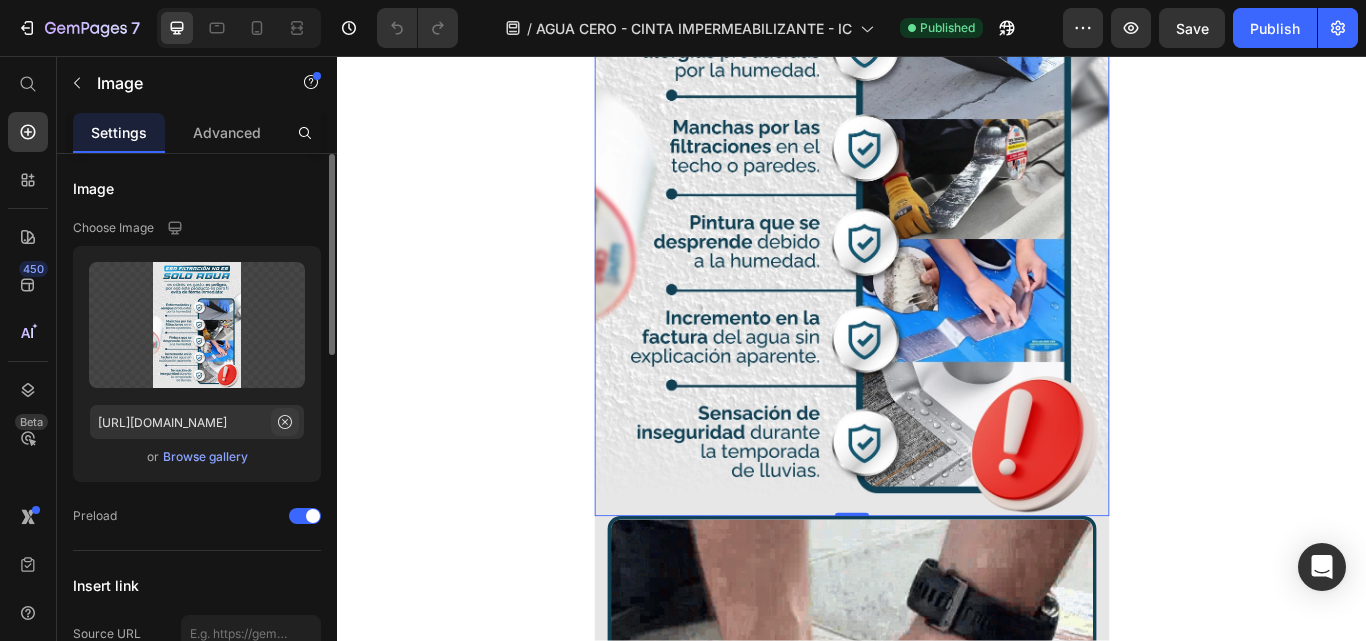 click 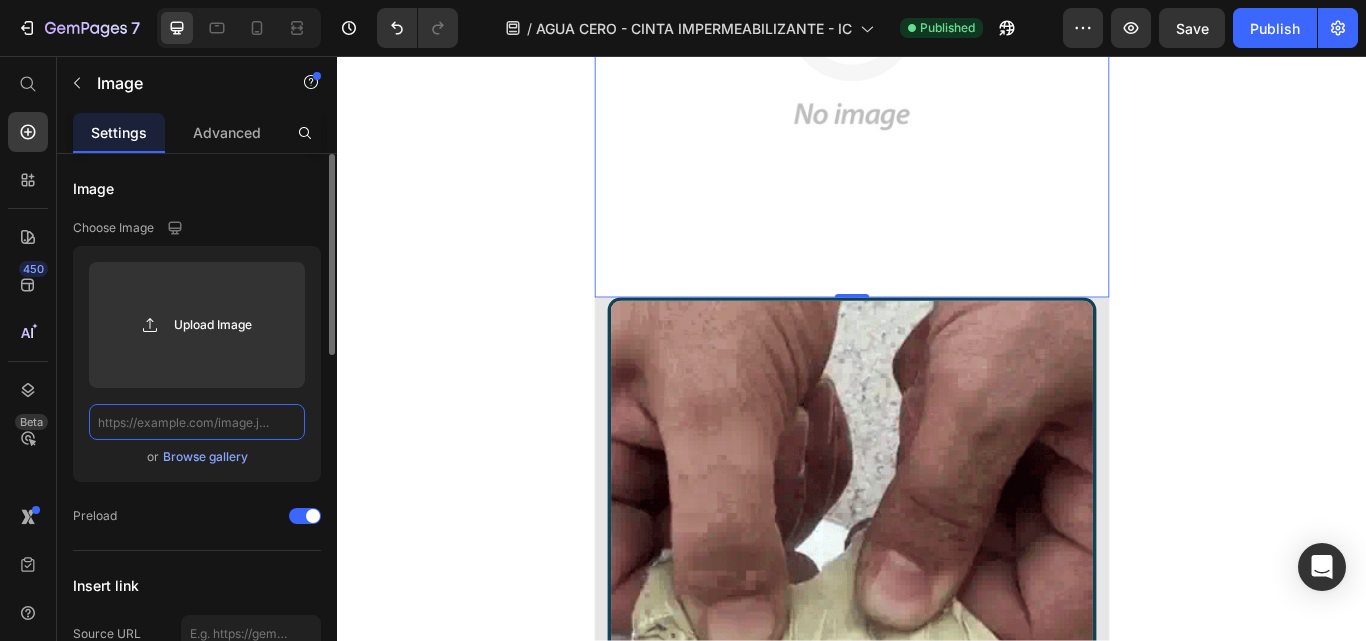 scroll, scrollTop: 0, scrollLeft: 0, axis: both 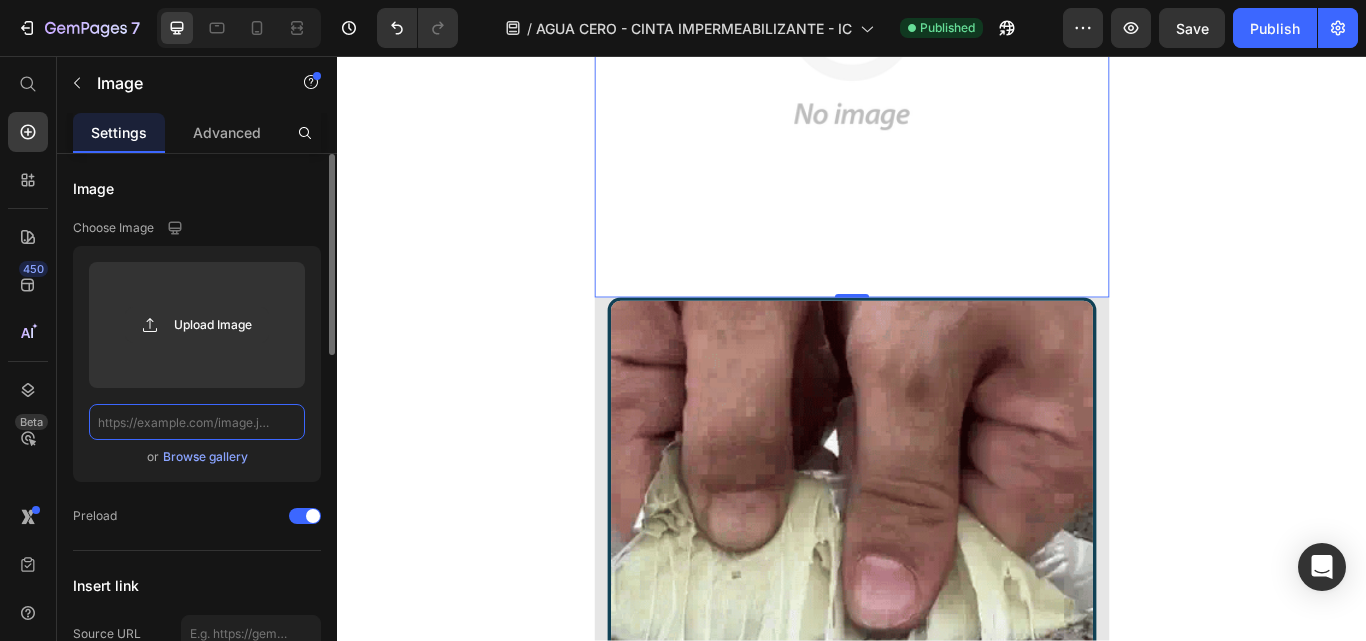 paste on "[URL][DOMAIN_NAME]" 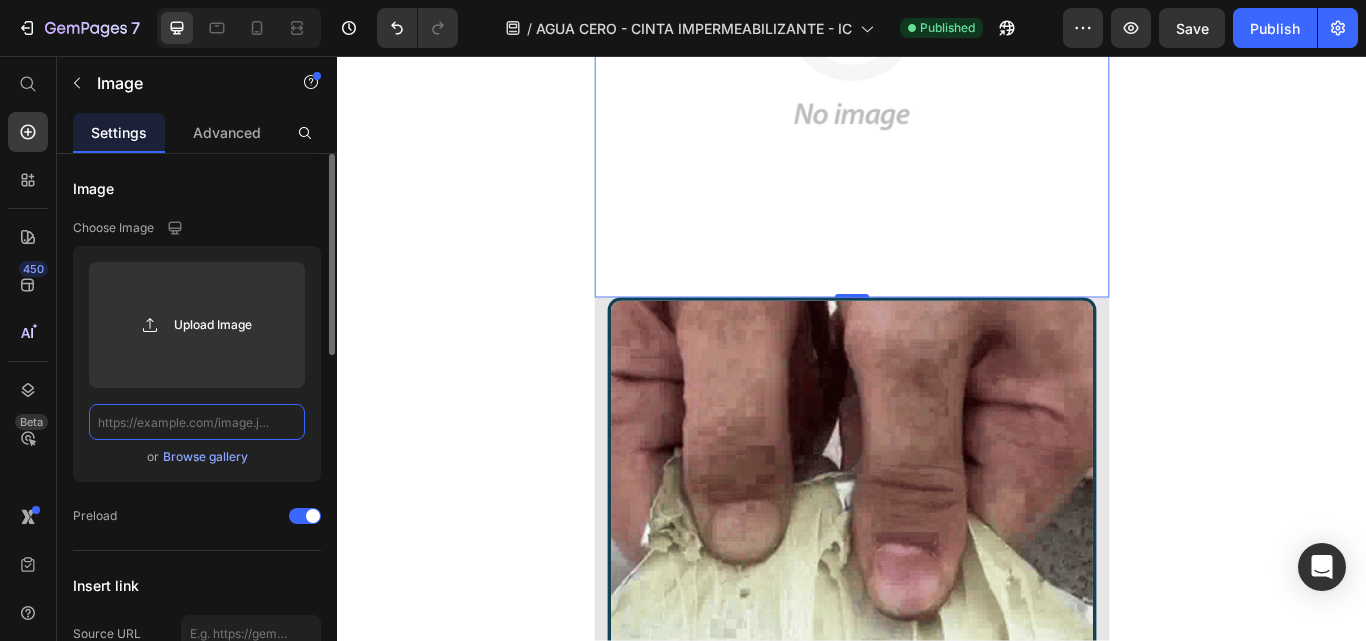 type on "[URL][DOMAIN_NAME]" 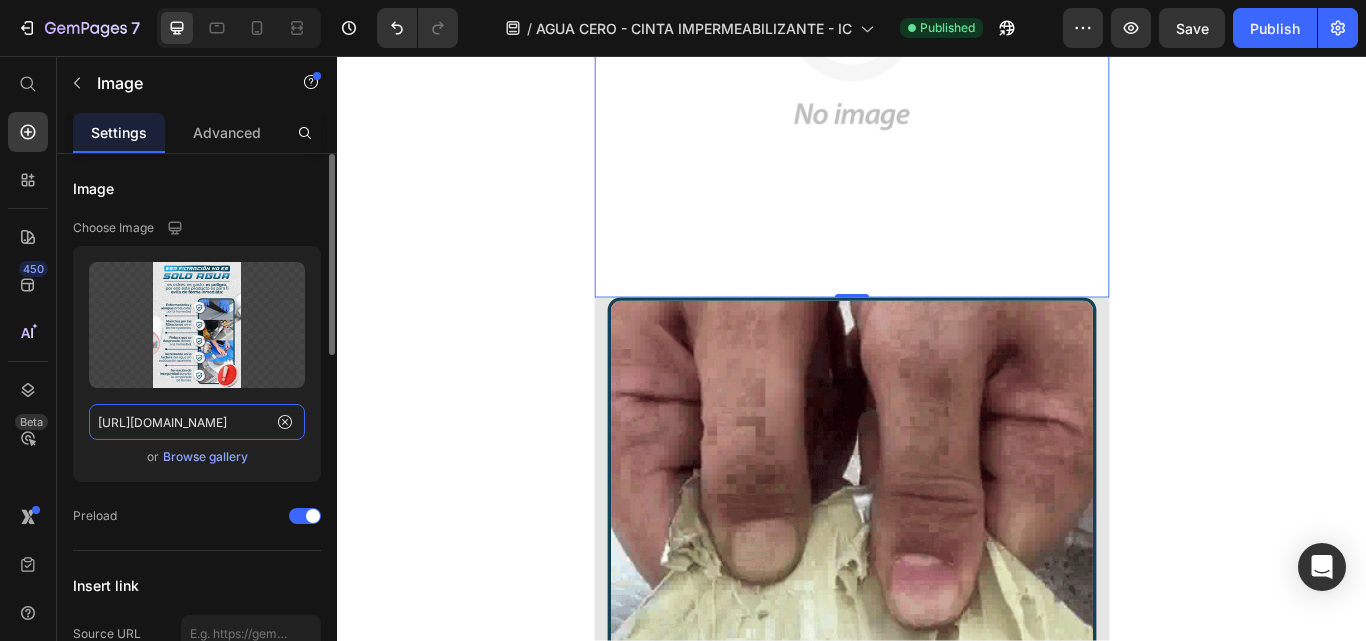 scroll, scrollTop: 0, scrollLeft: 637, axis: horizontal 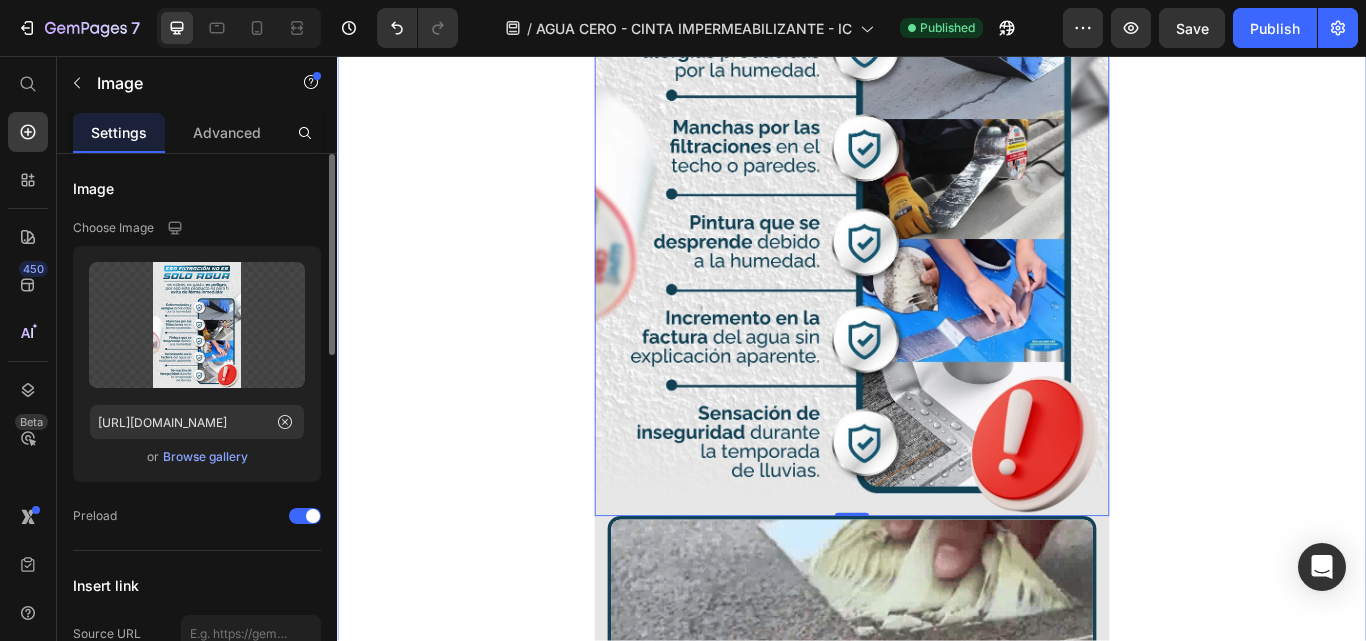 click on "Cierra grietas como un profesional  sin pagar como uno. 🏆 Heading Image QUIERO LA CINTA IMPERMEABILIZANTE Button Image   0 Image   ⚠️ Las filtraciones no solo  afectan la estética de tu hogar , sino que también pueden  comprometer su estructura, la salud de tu familia y sobre todo tu bolsillo. 💵 Text Block Image Te preguntarás, ¿por qué nos prefieren? y es sencillo. 🏅 Heading Row Section 6" at bounding box center (937, 553) 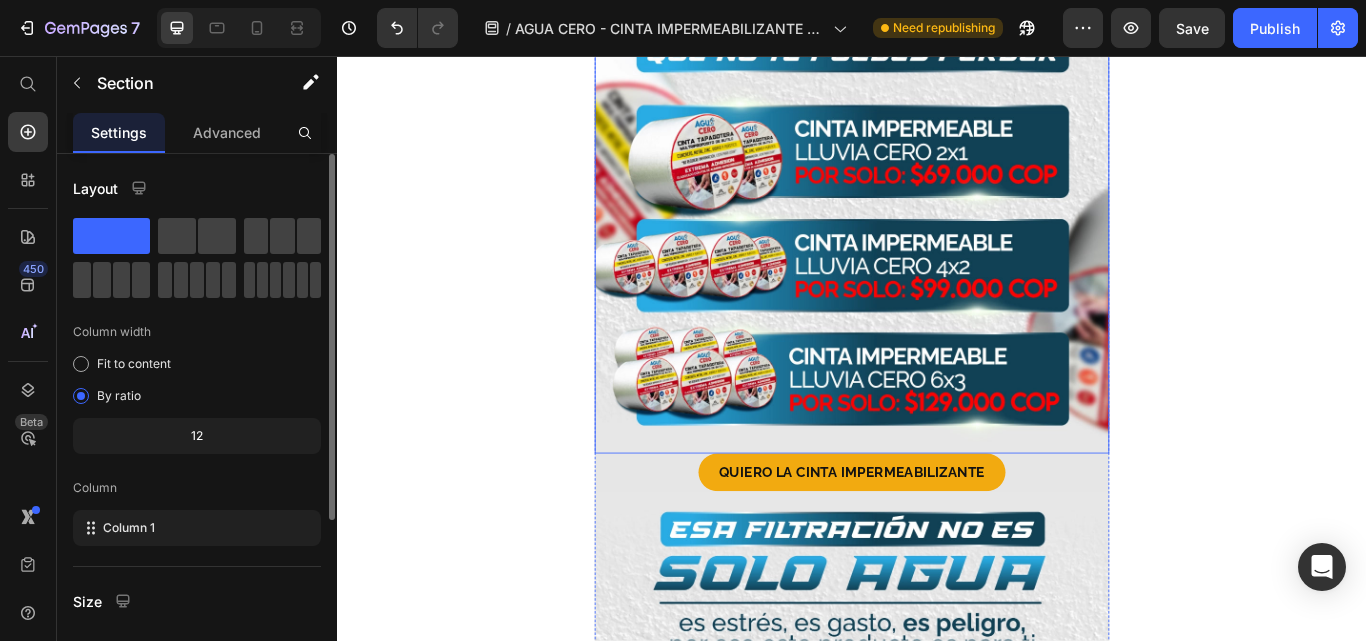 scroll, scrollTop: 3999, scrollLeft: 0, axis: vertical 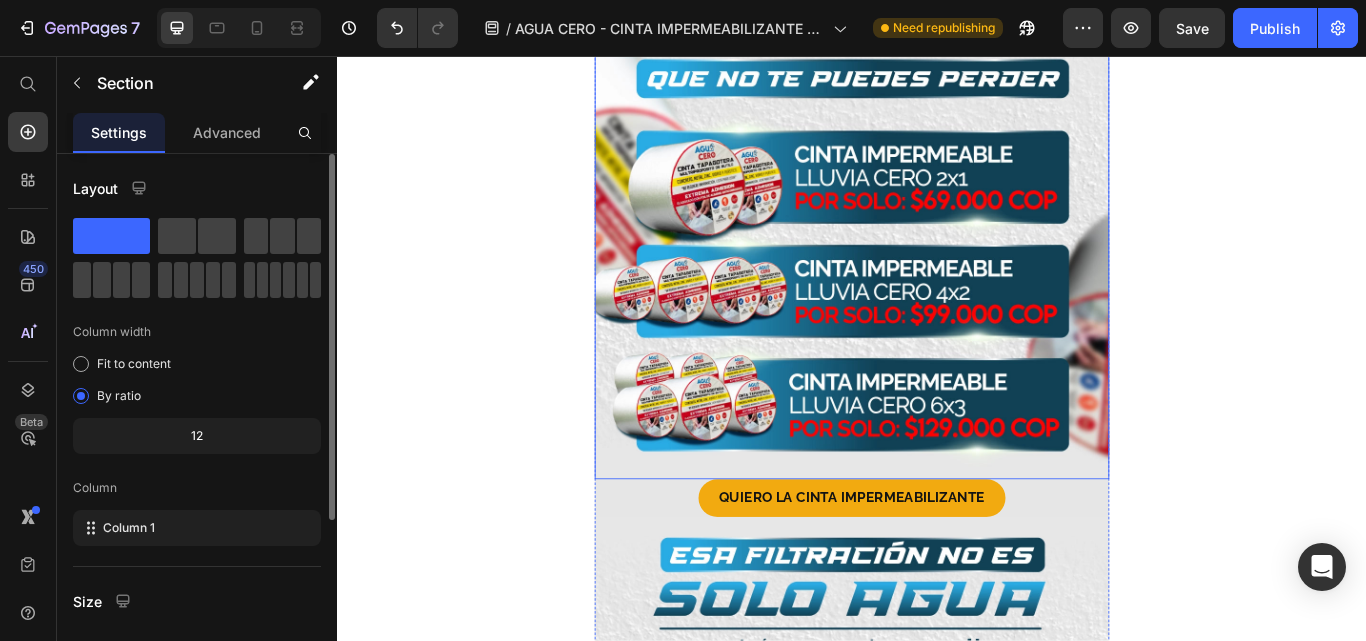 click at bounding box center [937, 271] 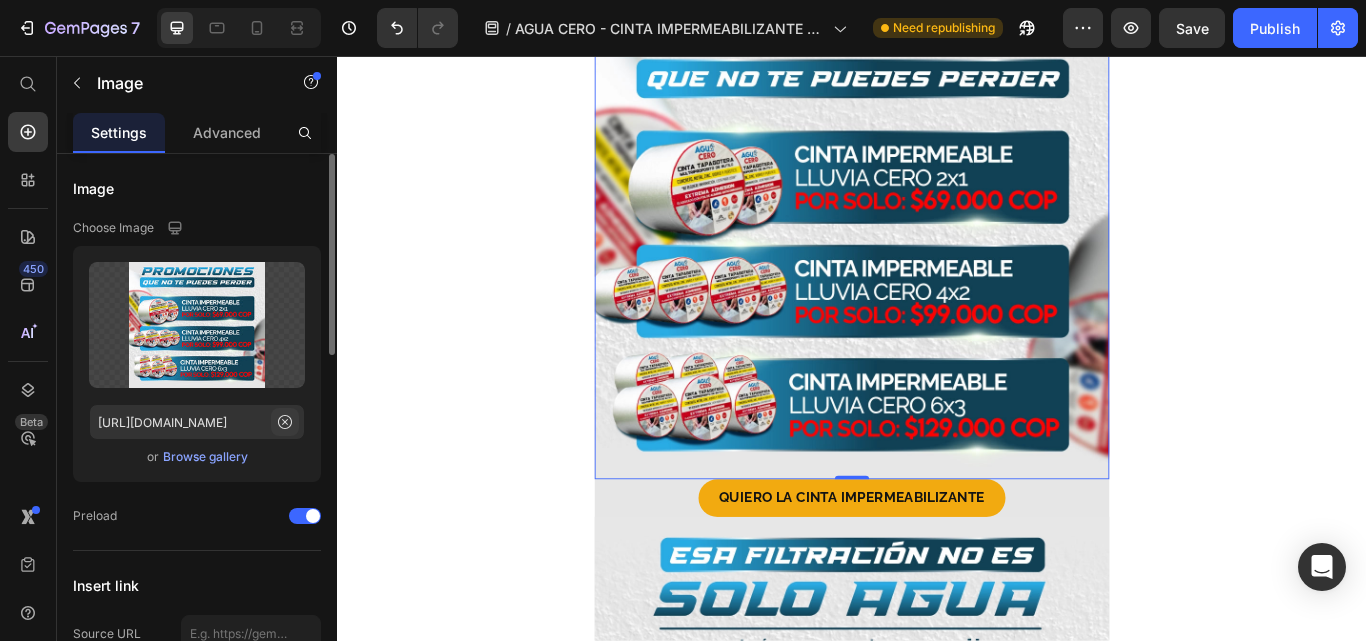 click 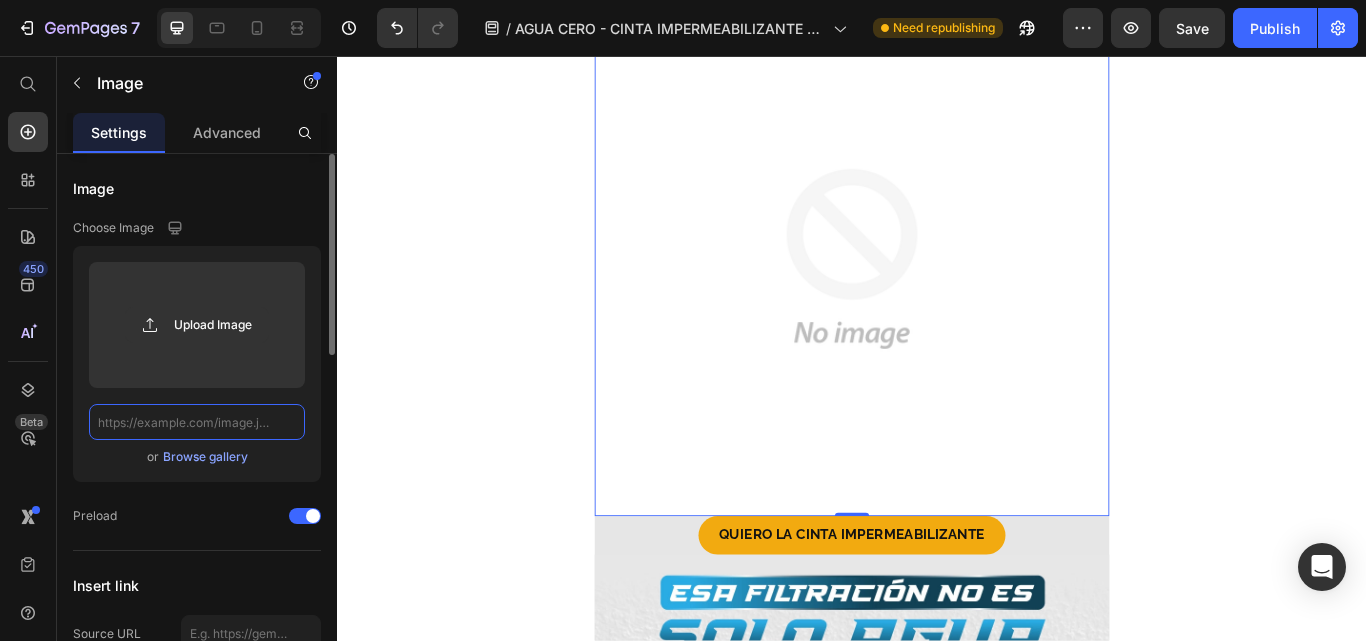 paste on "[URL][DOMAIN_NAME]" 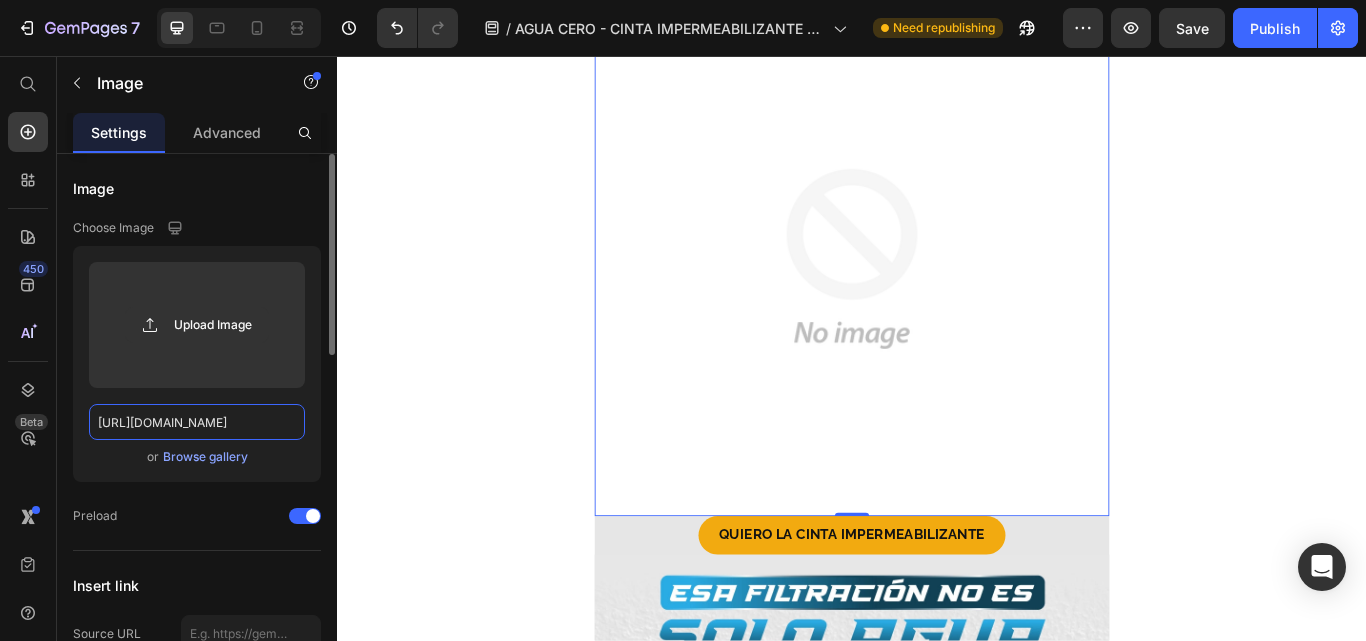 scroll, scrollTop: 0, scrollLeft: 784, axis: horizontal 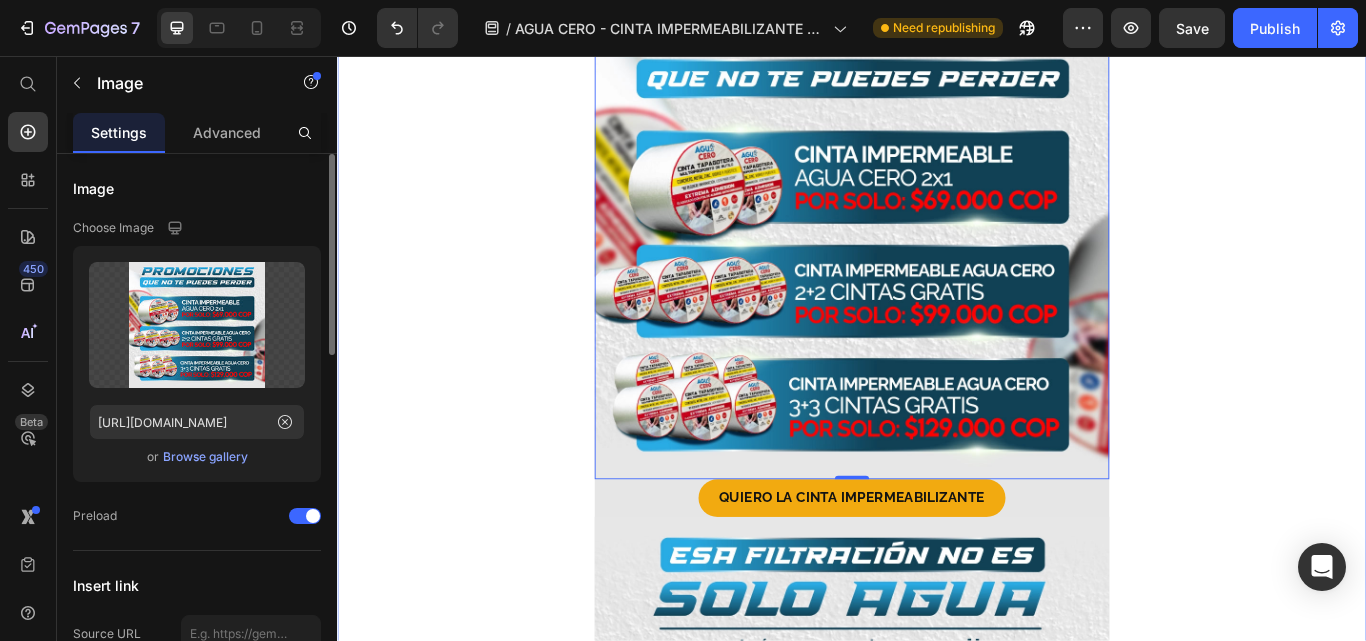 click on "Cierra grietas como un profesional  sin pagar como uno. 🏆 Heading Image   0 QUIERO LA CINTA IMPERMEABILIZANTE Button Image Image   ⚠️ Las filtraciones no solo  afectan la estética de tu hogar , sino que también pueden  comprometer su estructura, la salud de tu familia y sobre todo tu bolsillo. 💵 Text Block Image Te preguntarás, ¿por qué nos prefieren? y es sencillo. 🏅 Heading Row Section 6" at bounding box center (937, 1410) 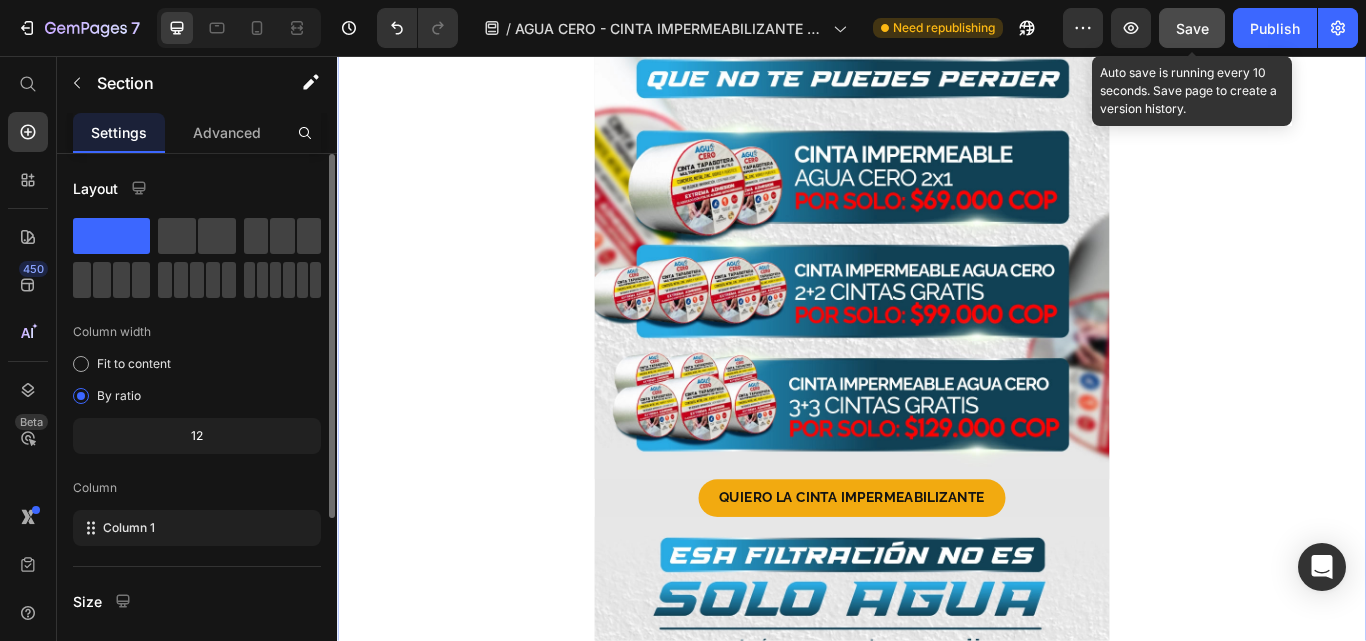 click on "Save" at bounding box center (1192, 28) 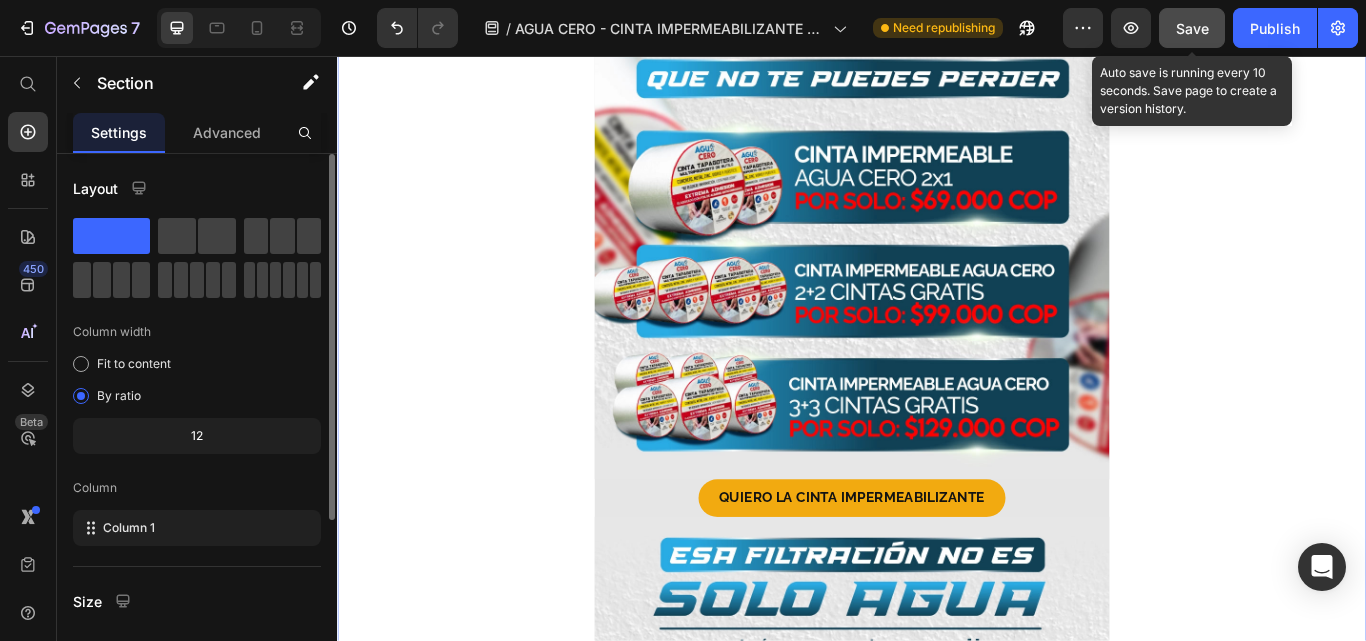 click on "Save" 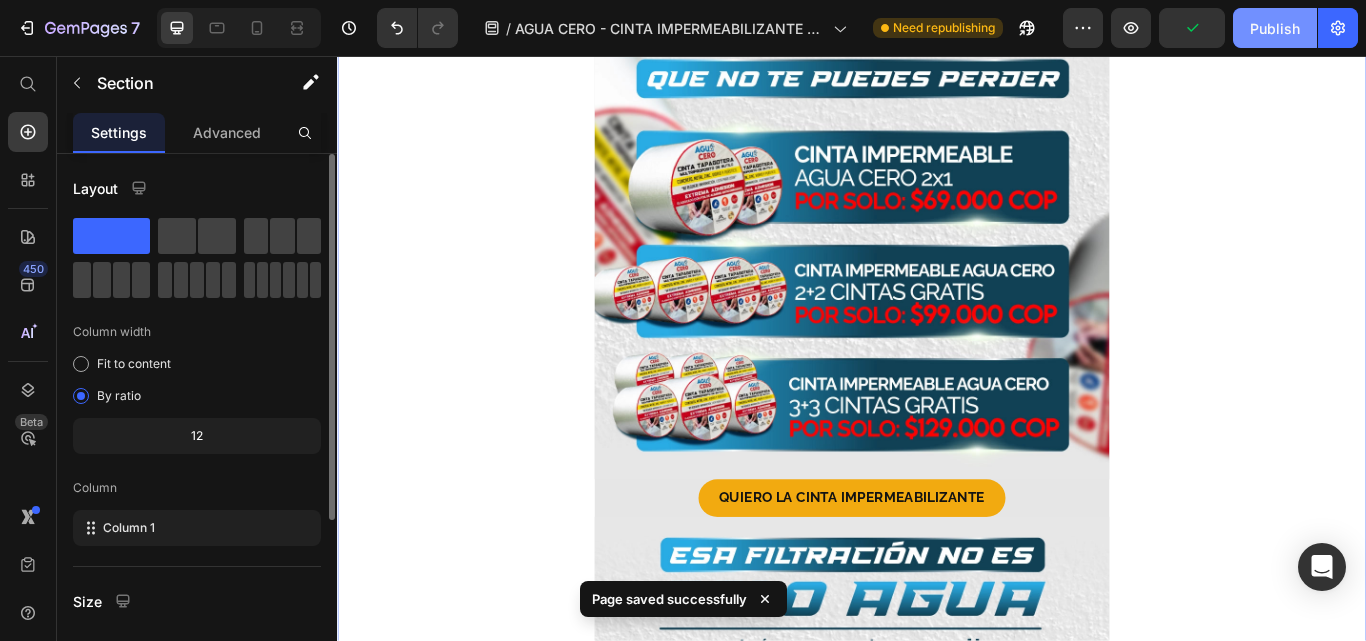 click on "Publish" at bounding box center (1275, 28) 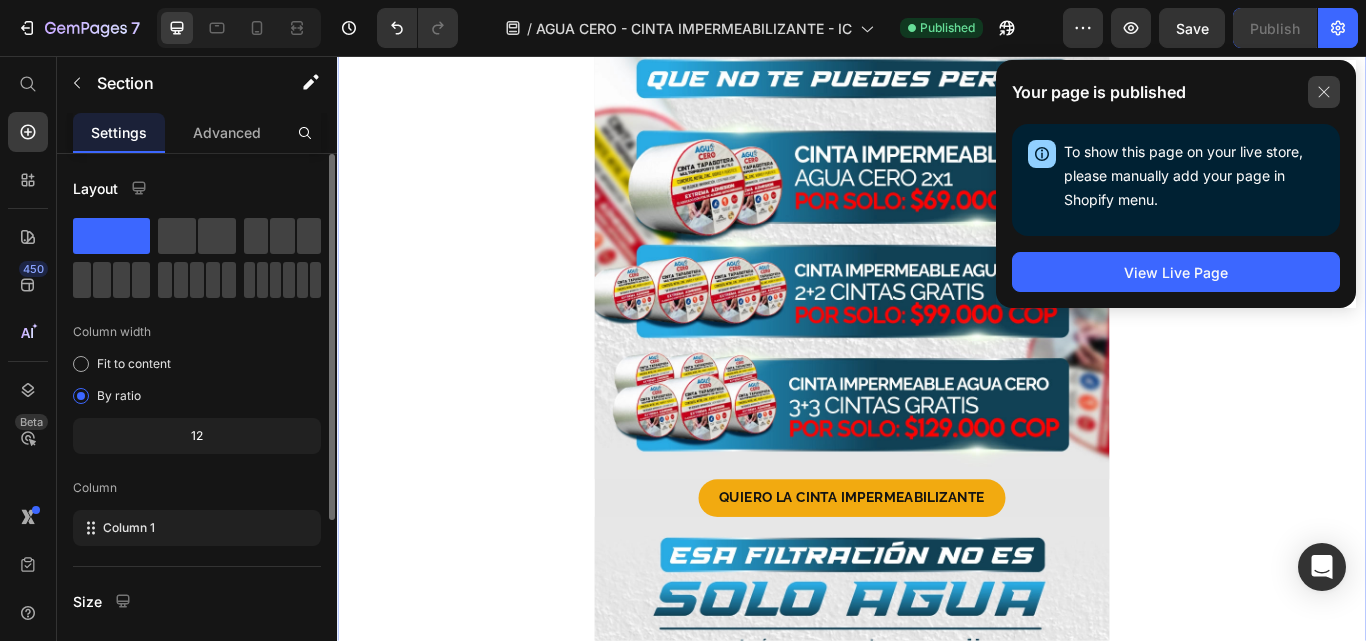 click 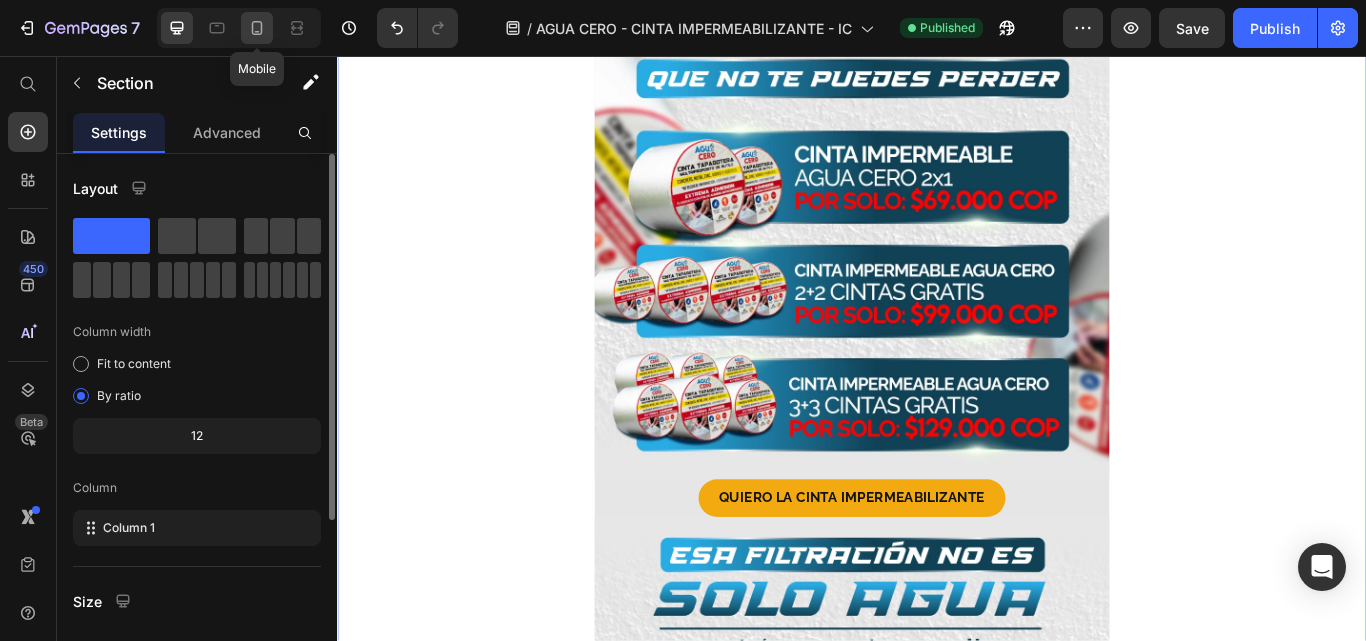 click 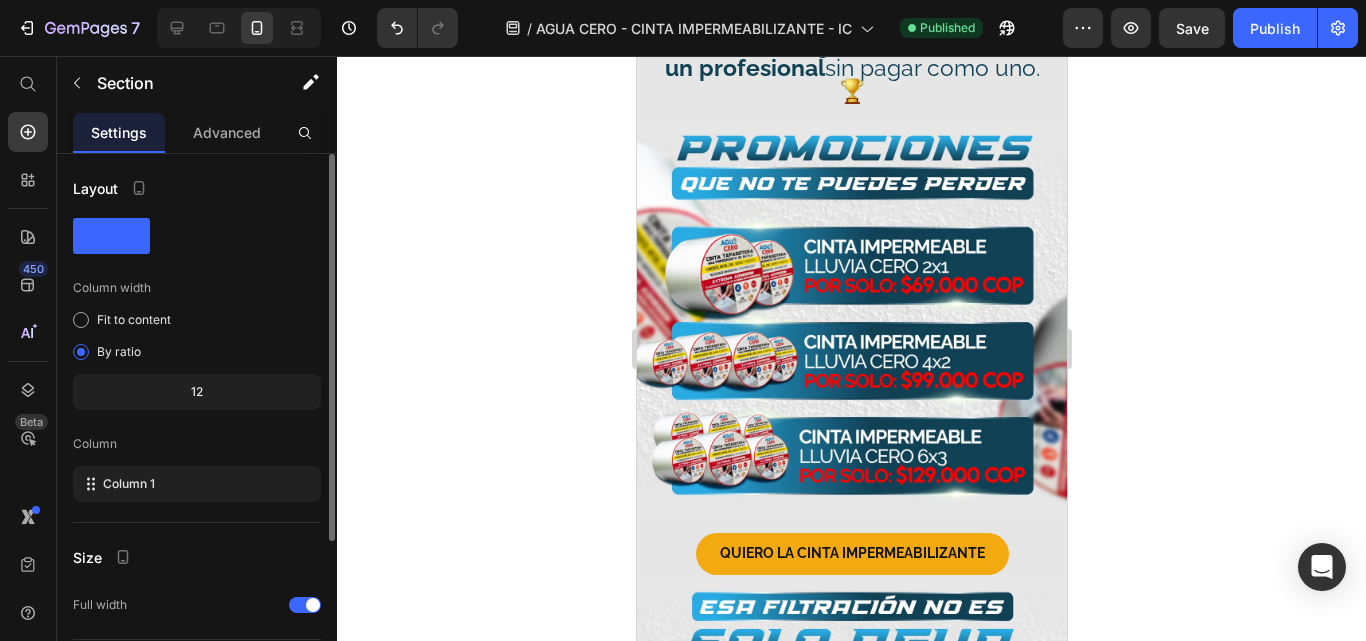 scroll, scrollTop: 2800, scrollLeft: 0, axis: vertical 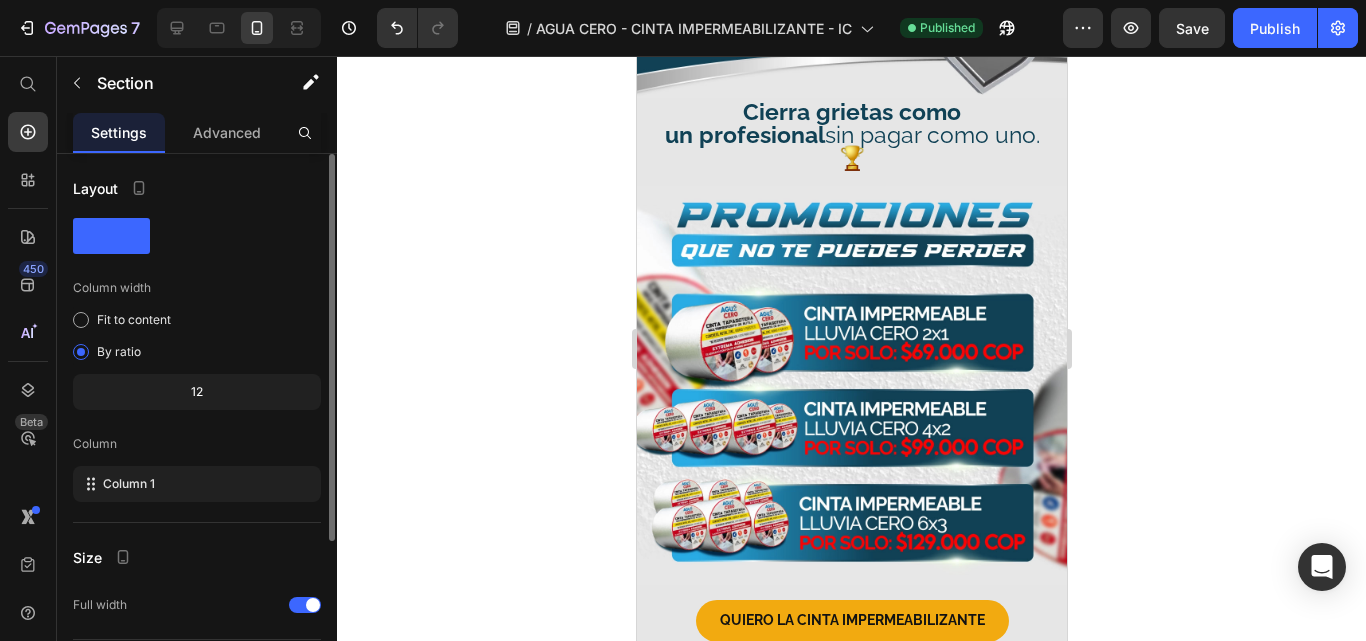 click at bounding box center [851, 390] 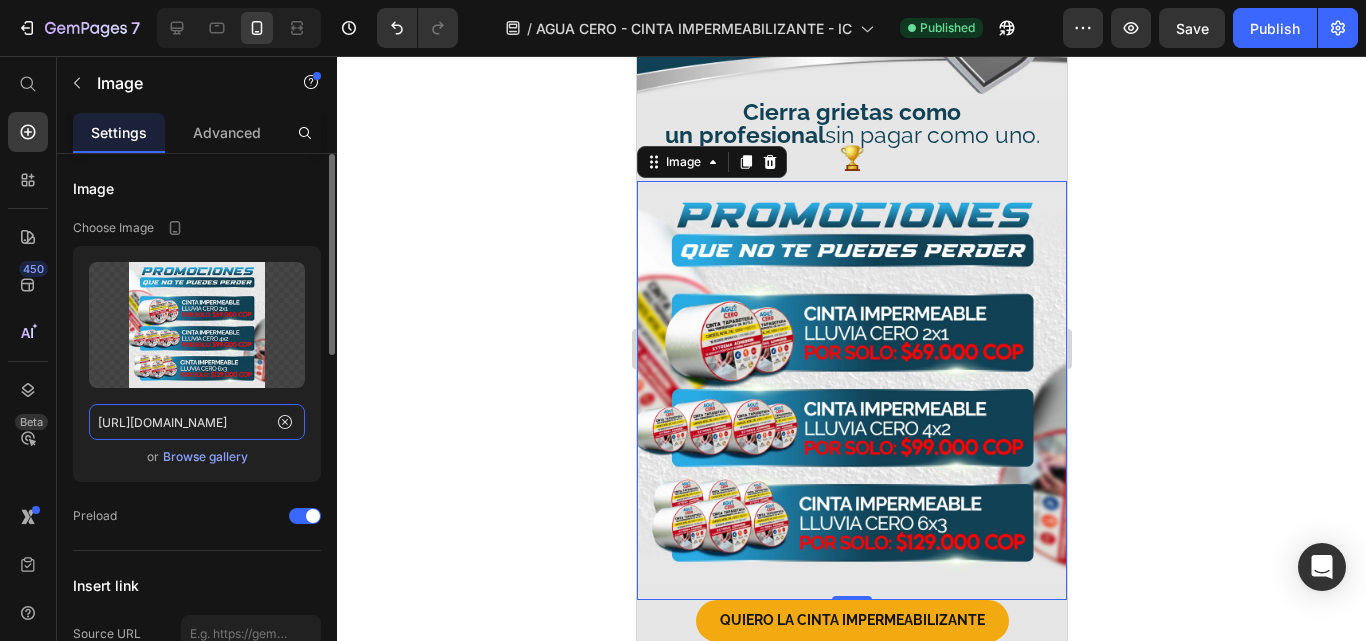 click on "[URL][DOMAIN_NAME]" 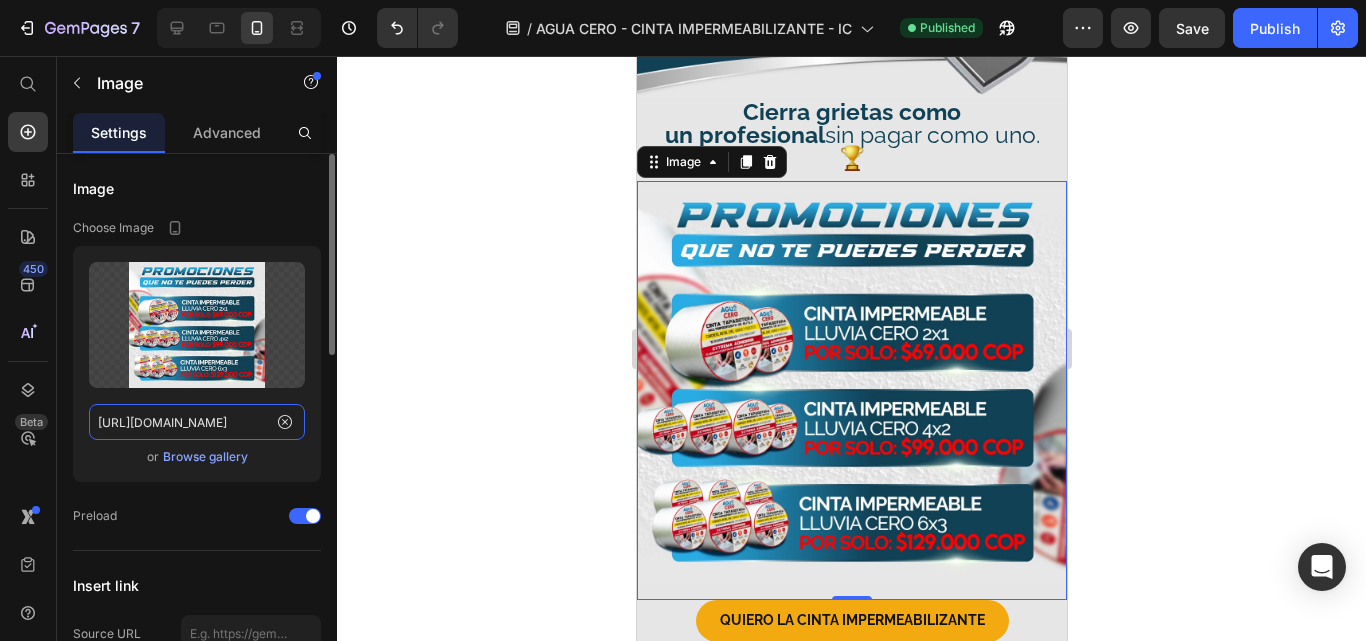 scroll, scrollTop: 0, scrollLeft: 787, axis: horizontal 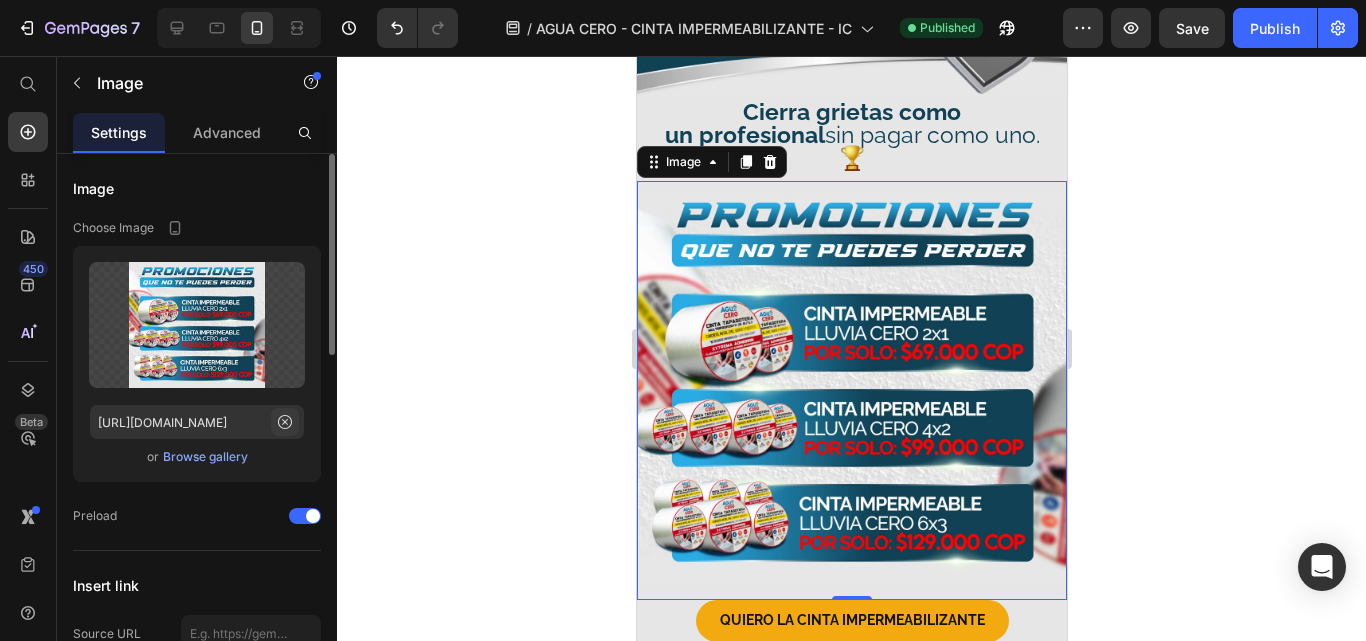 click 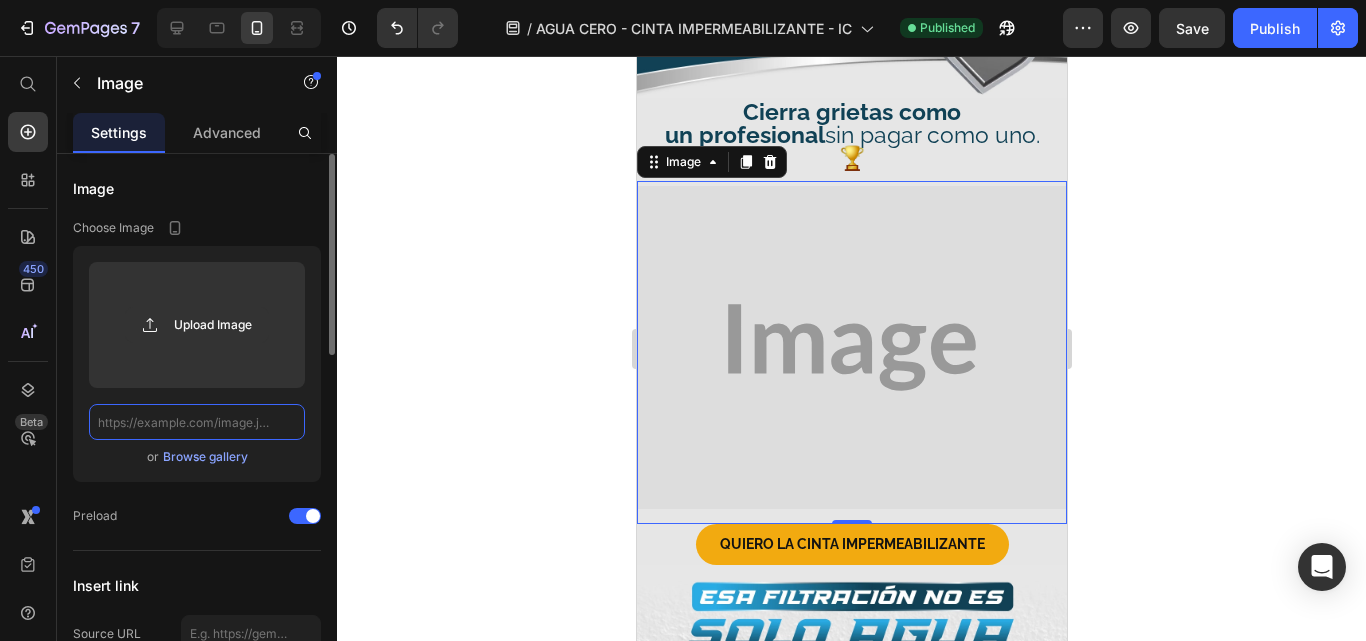 paste on "[URL][DOMAIN_NAME]" 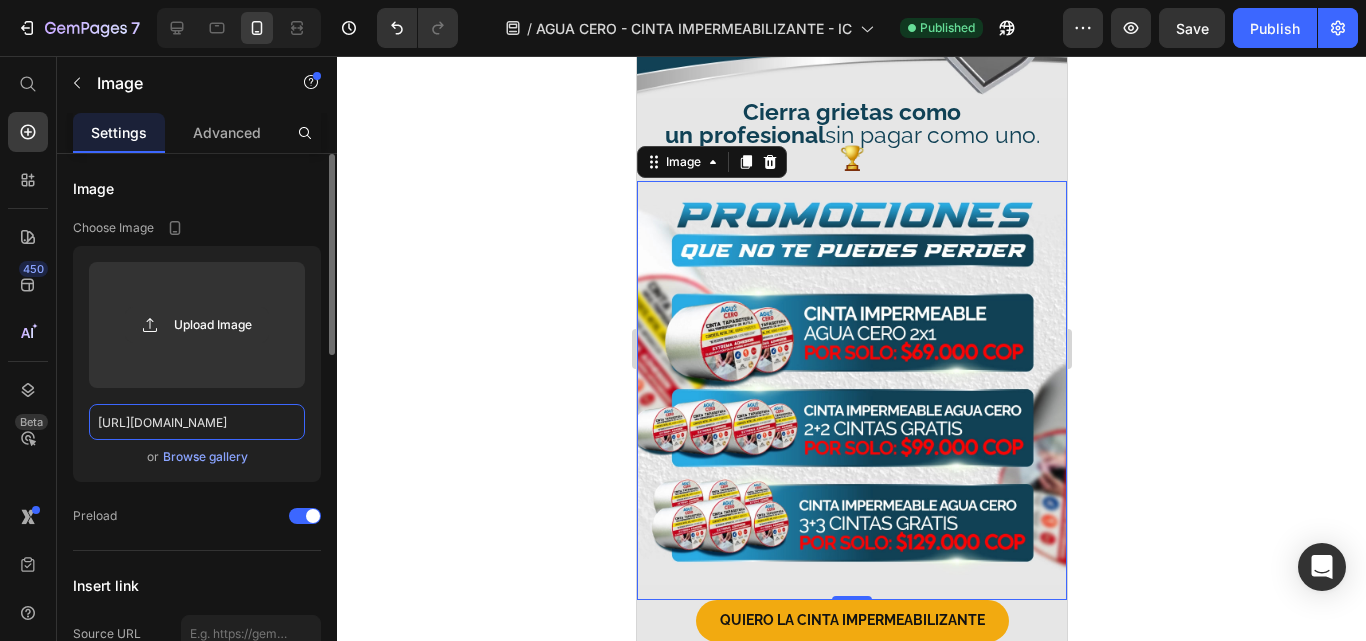 scroll, scrollTop: 0, scrollLeft: 784, axis: horizontal 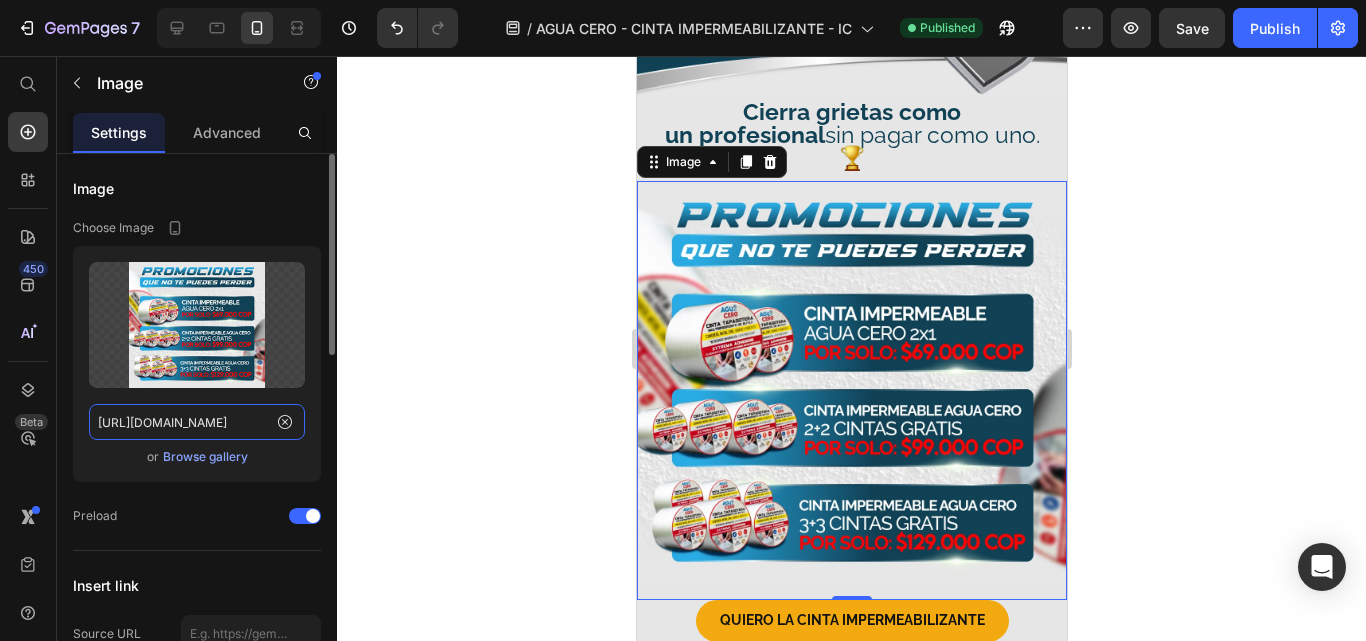 type on "[URL][DOMAIN_NAME]" 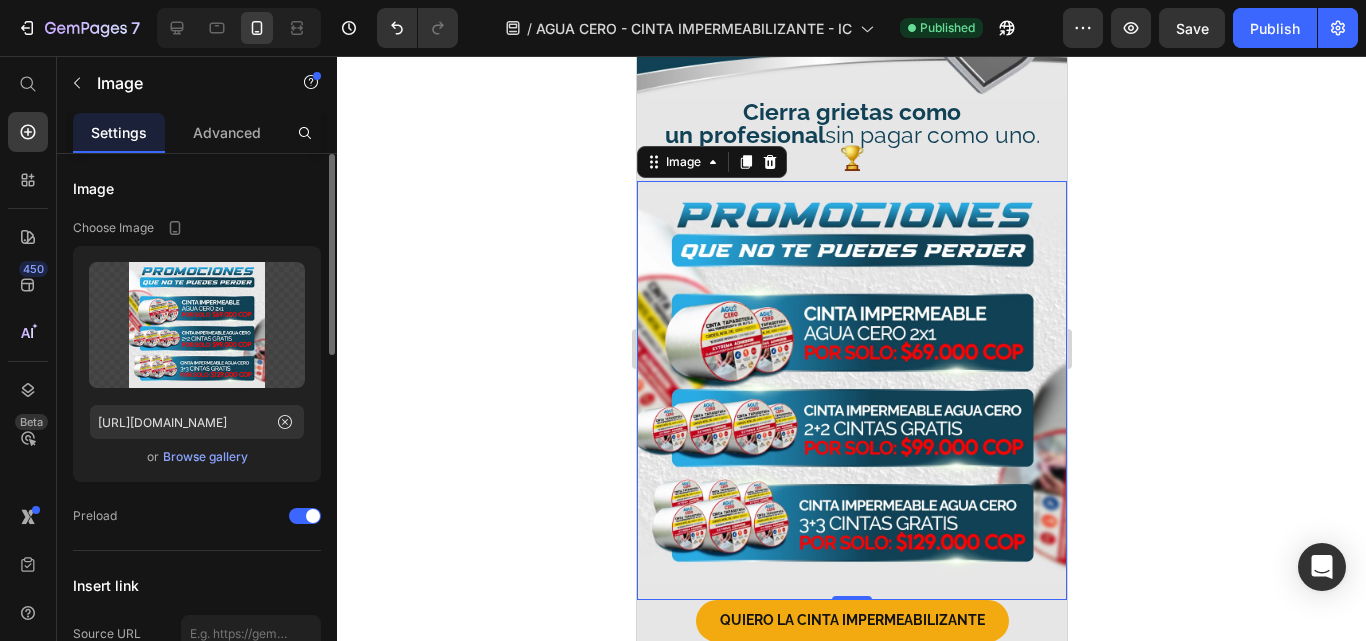 scroll, scrollTop: 0, scrollLeft: 0, axis: both 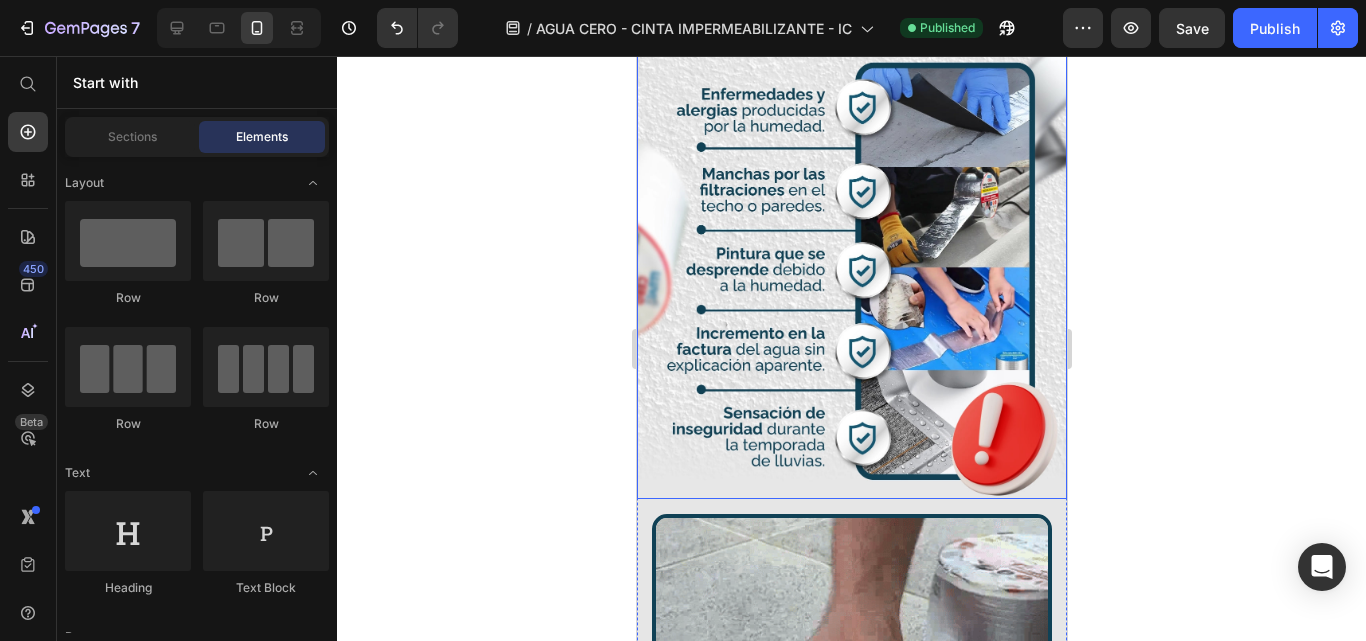 click at bounding box center (851, 192) 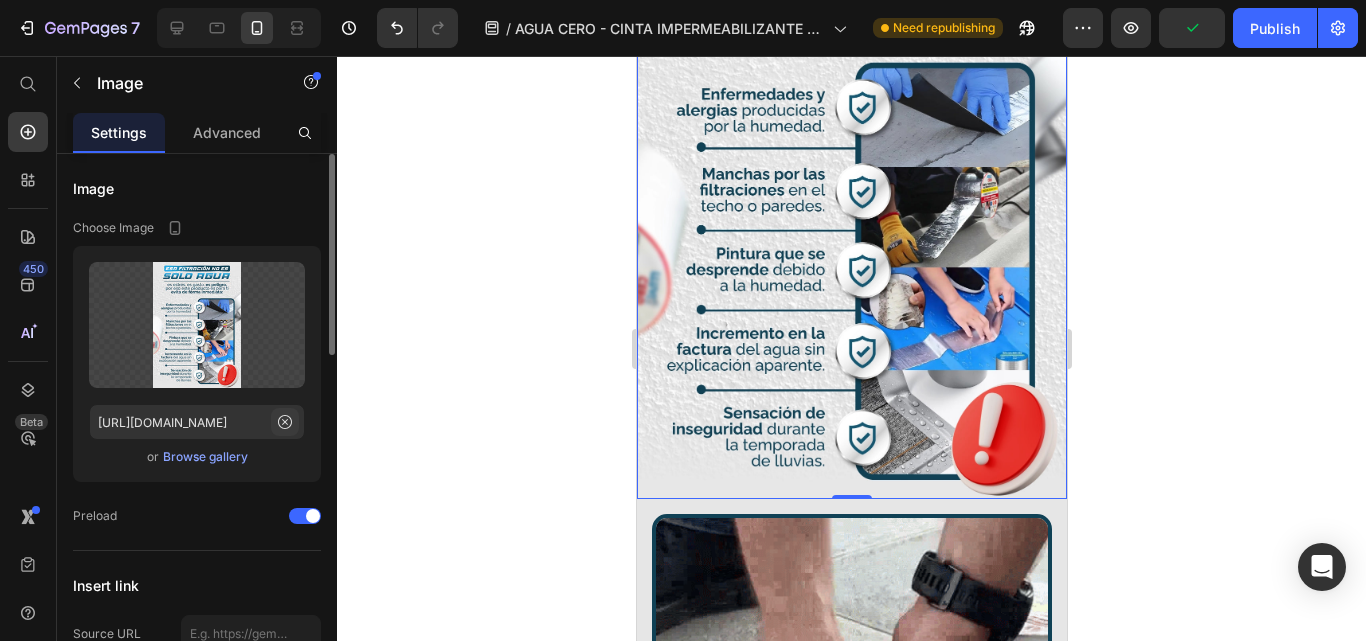 click 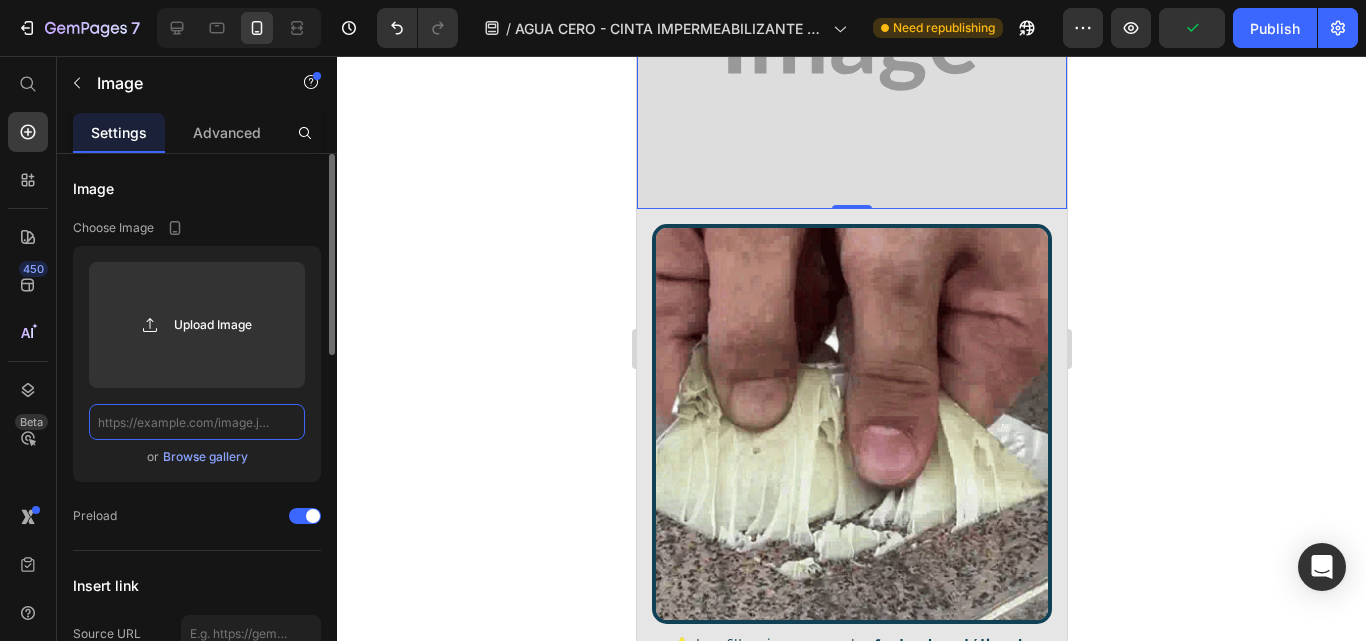 paste on "[URL][DOMAIN_NAME]" 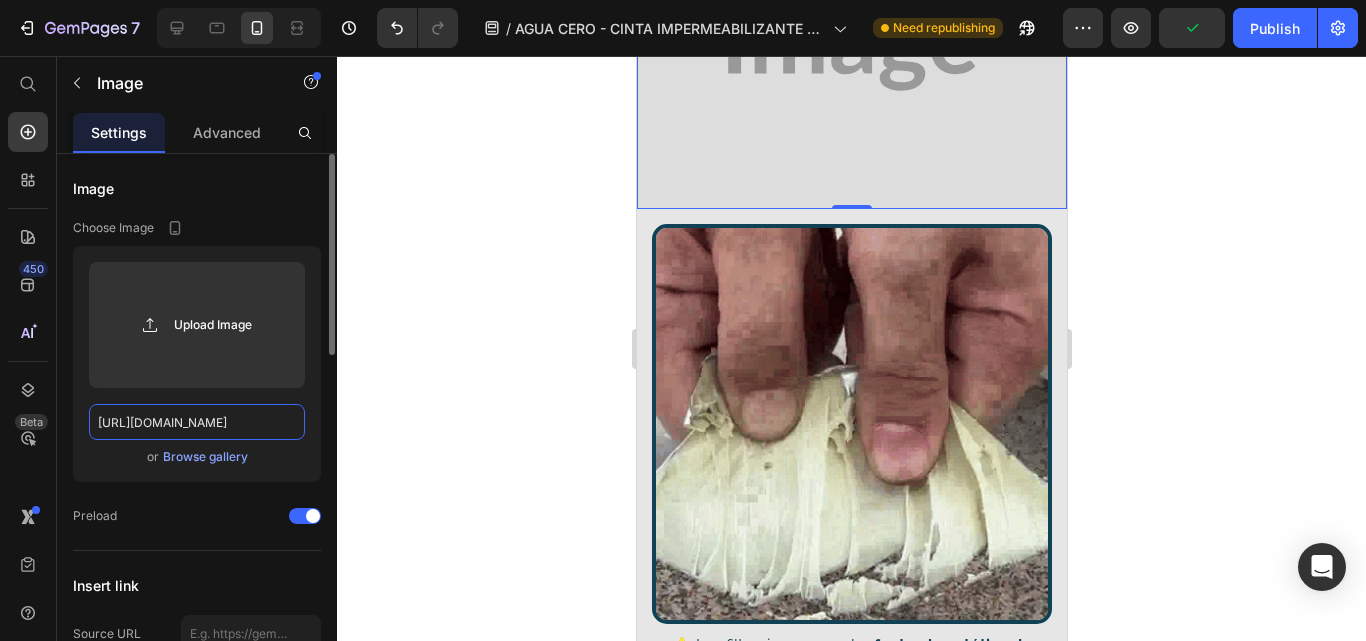 scroll, scrollTop: 0, scrollLeft: 637, axis: horizontal 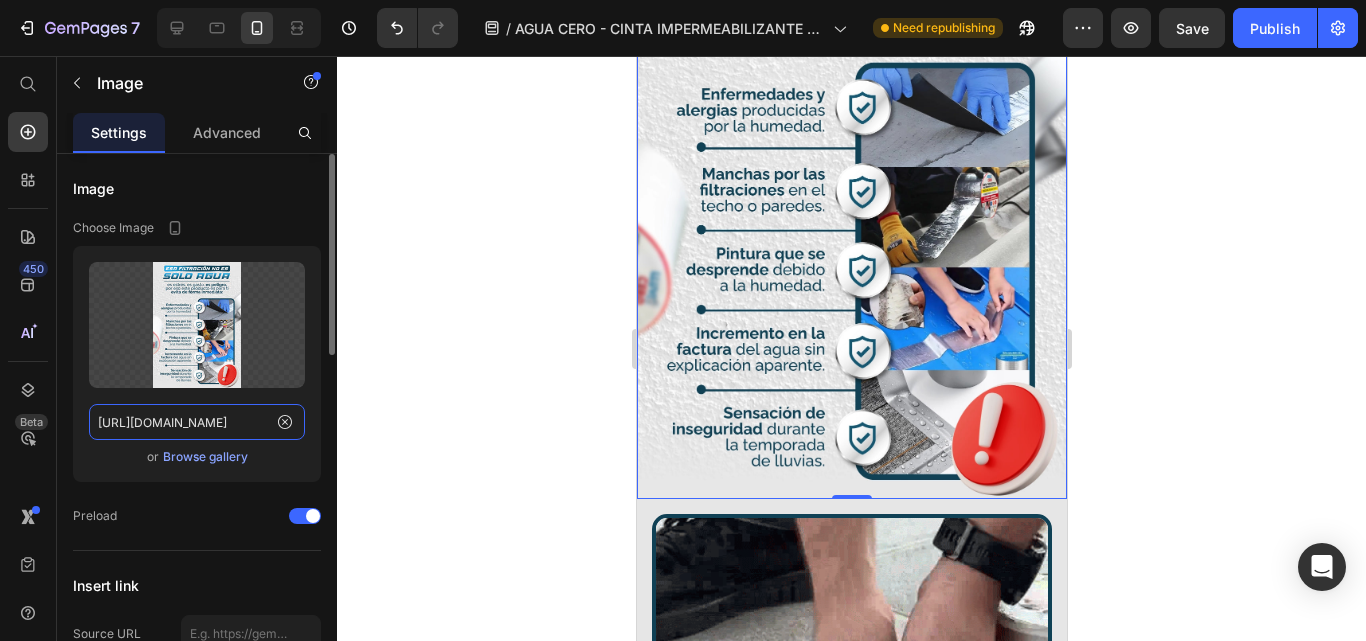 type on "[URL][DOMAIN_NAME]" 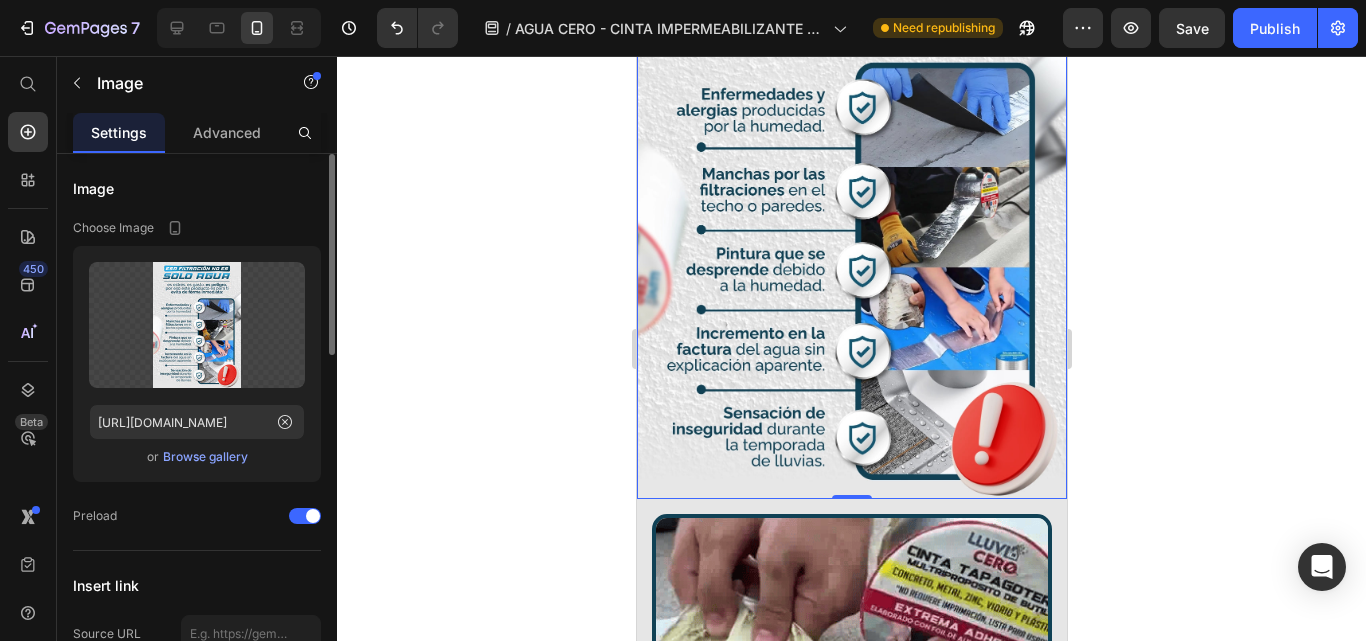 click 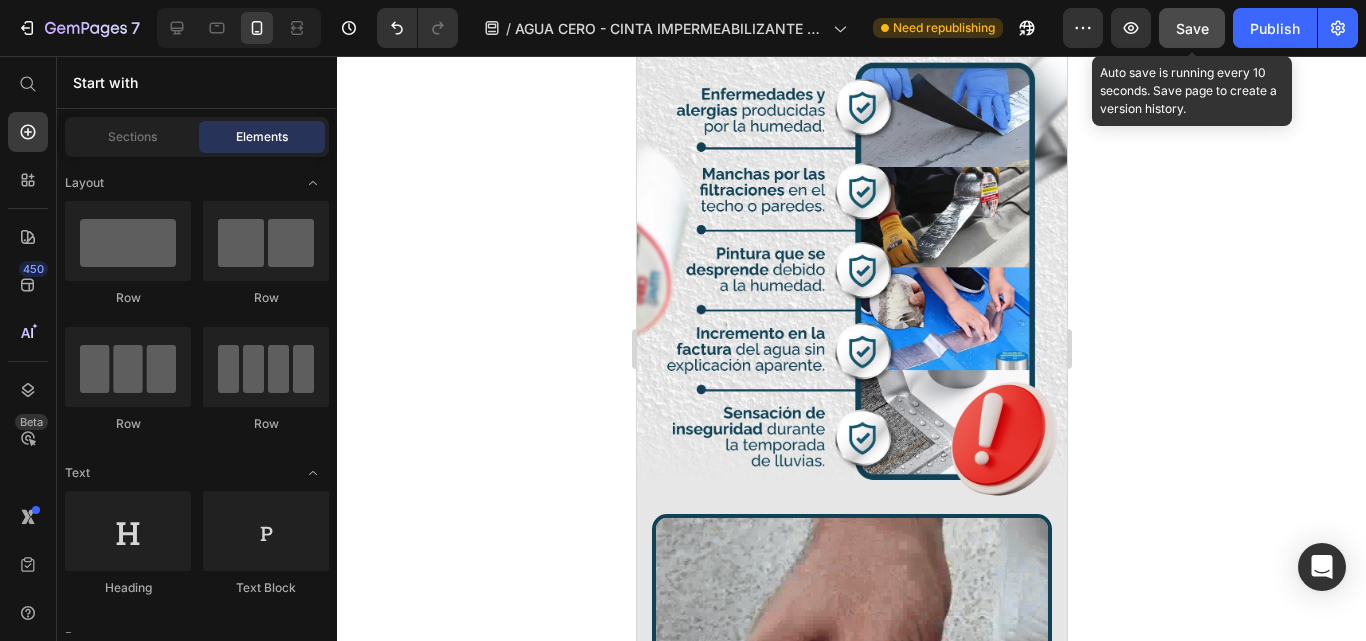 click on "Save" at bounding box center (1192, 28) 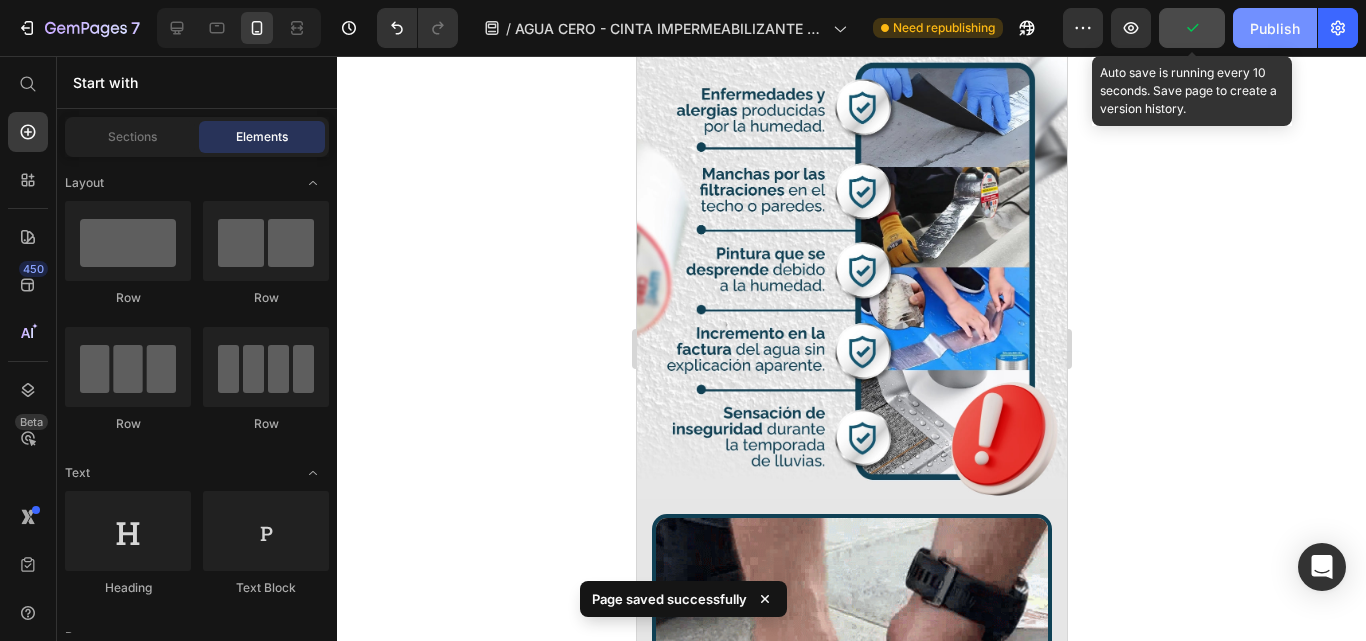click on "Publish" at bounding box center [1275, 28] 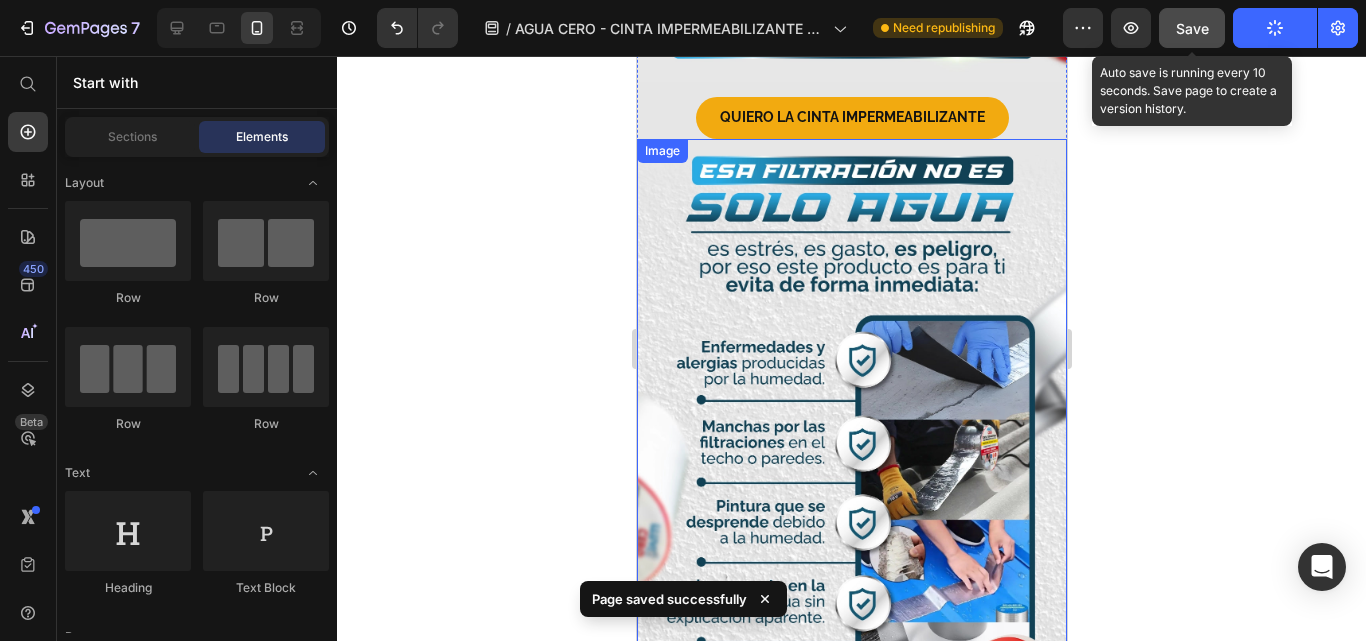 scroll, scrollTop: 3400, scrollLeft: 0, axis: vertical 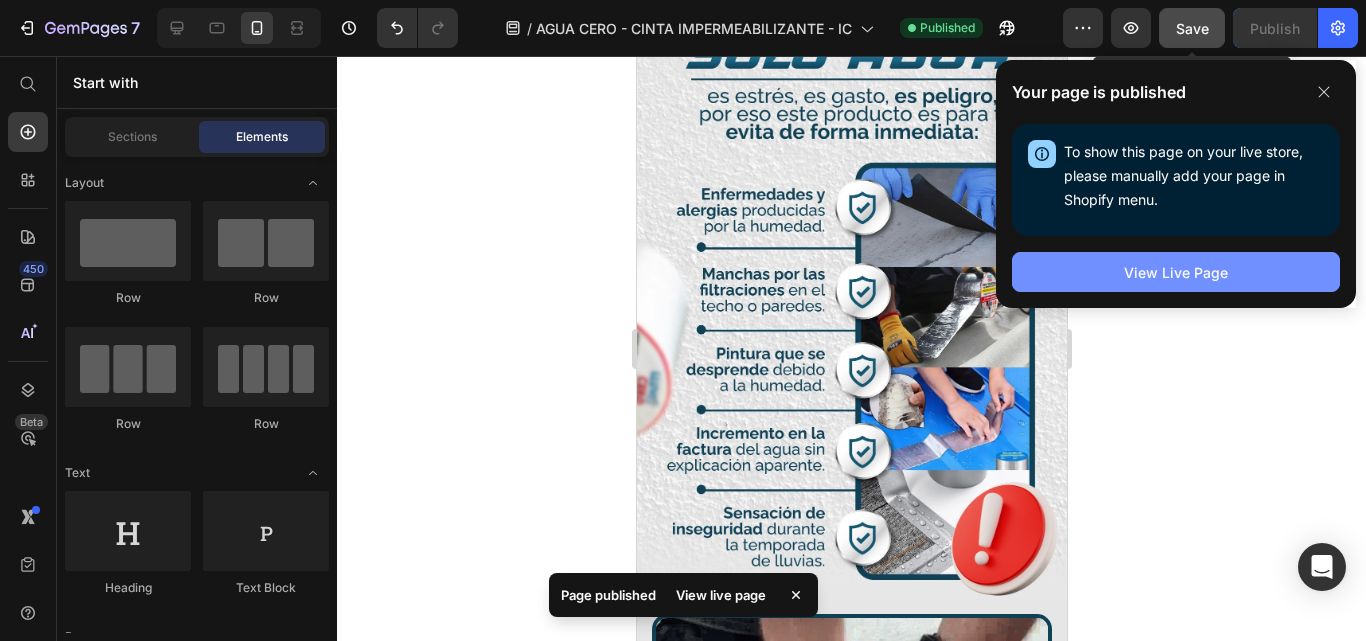 click on "View Live Page" at bounding box center (1176, 272) 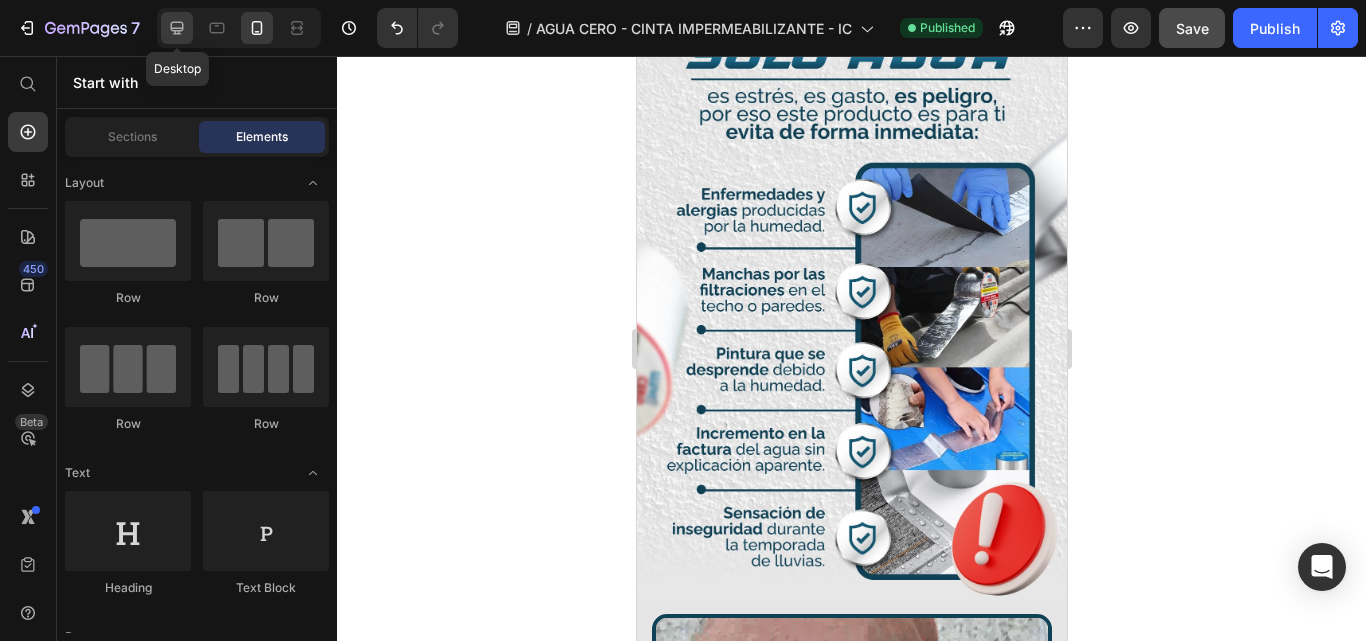 click 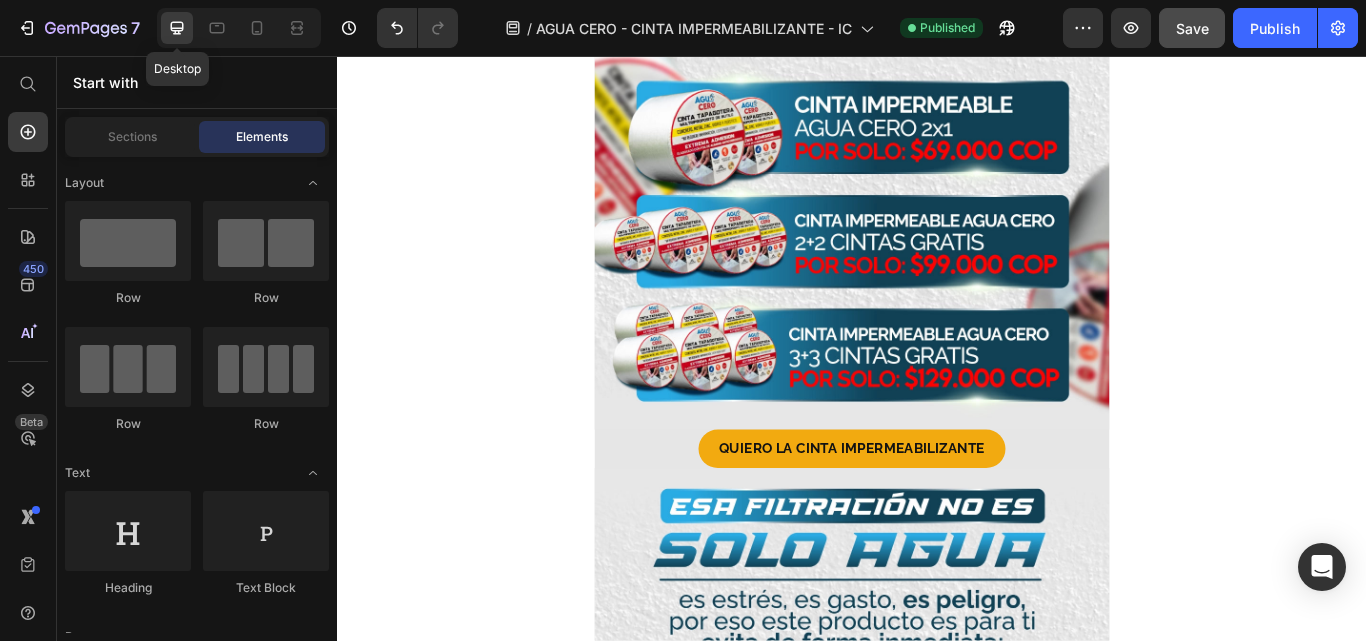 scroll, scrollTop: 3960, scrollLeft: 0, axis: vertical 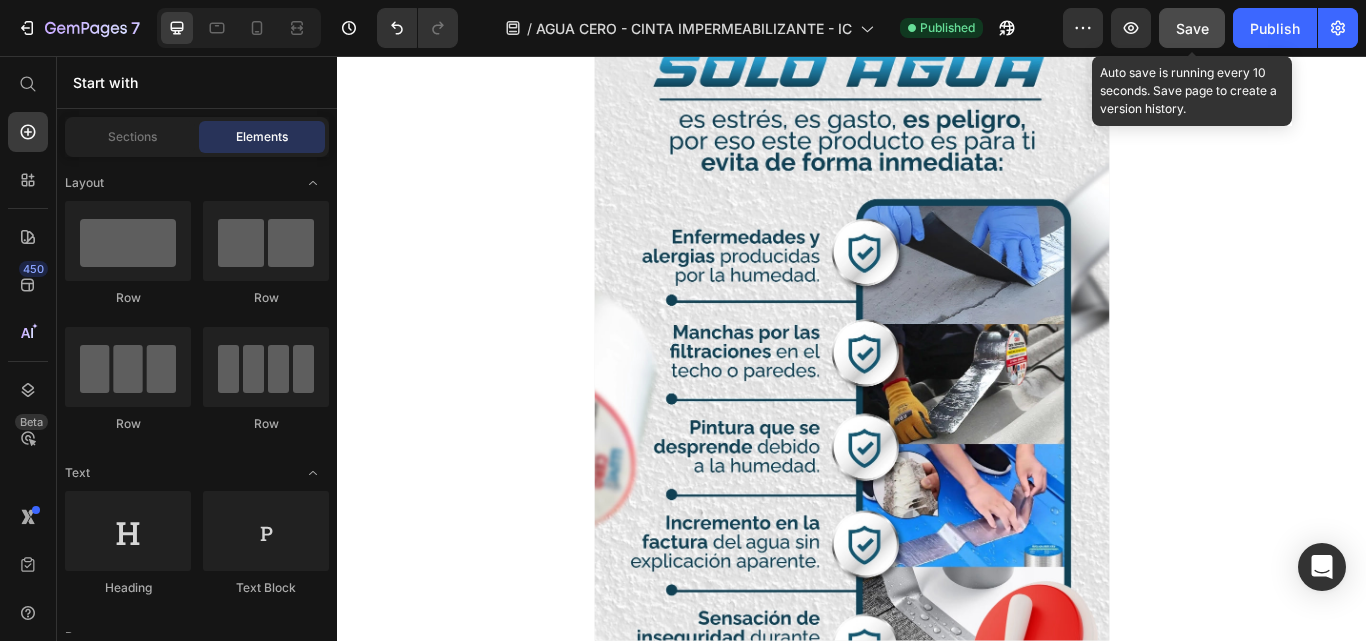 click on "Save" 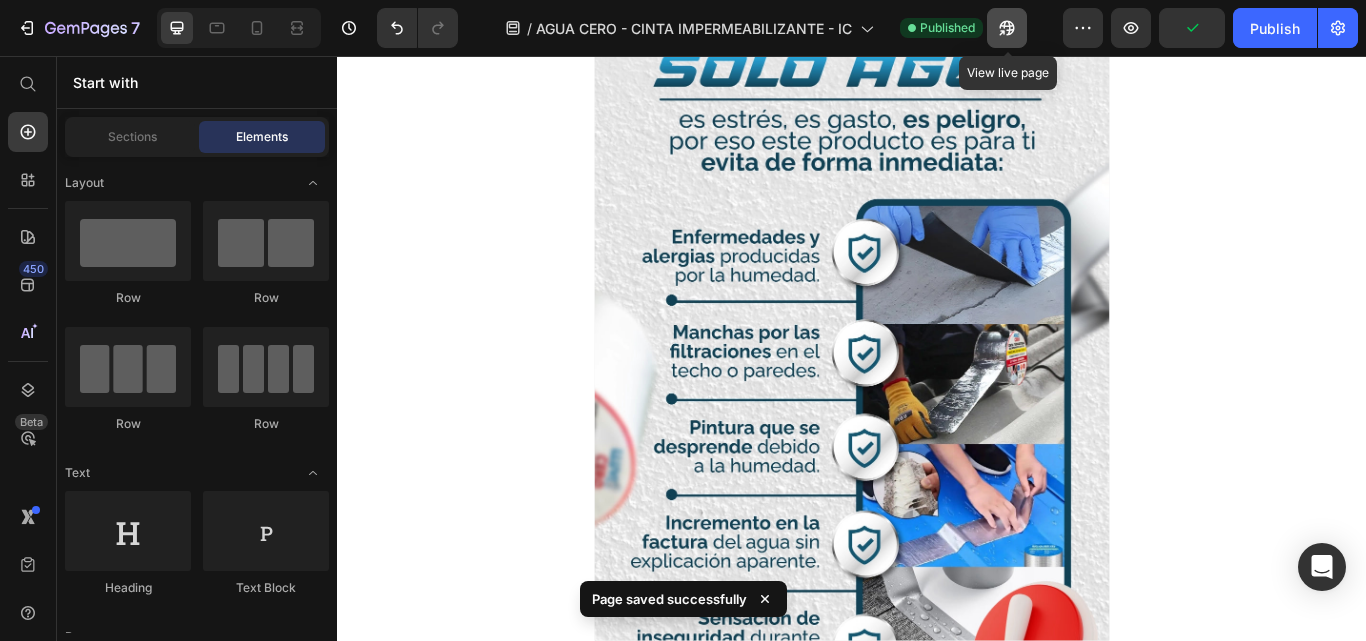 click 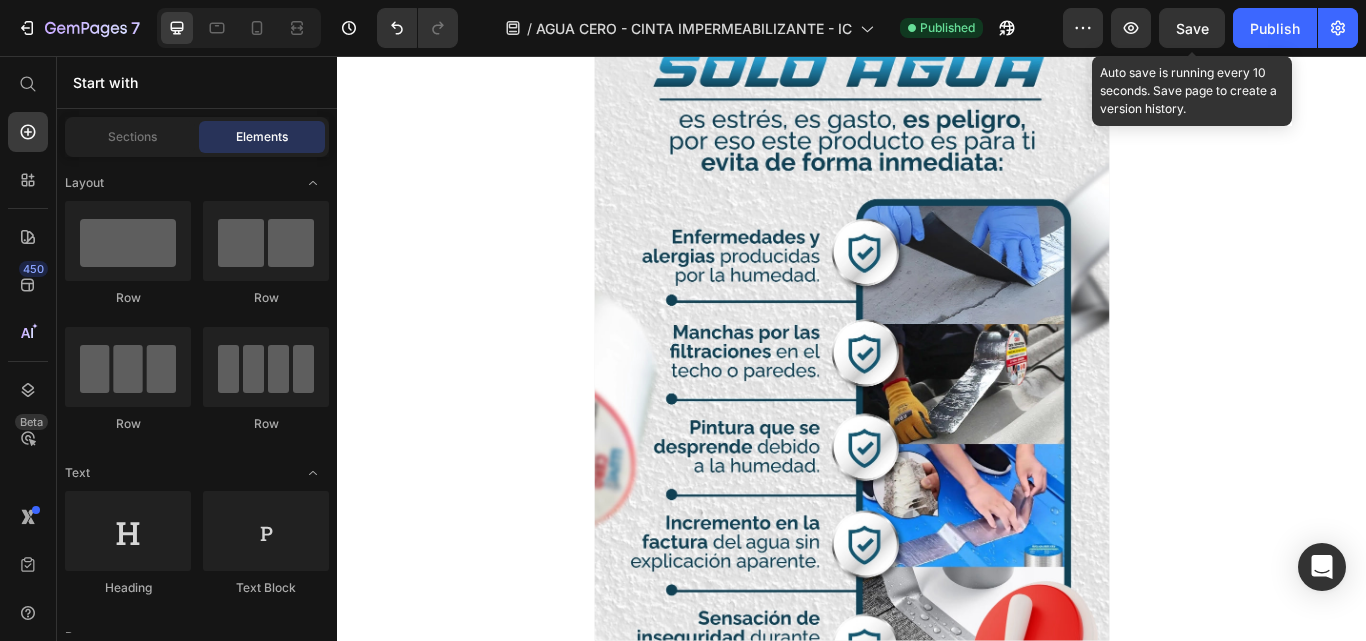 click on "Save" at bounding box center [1192, 28] 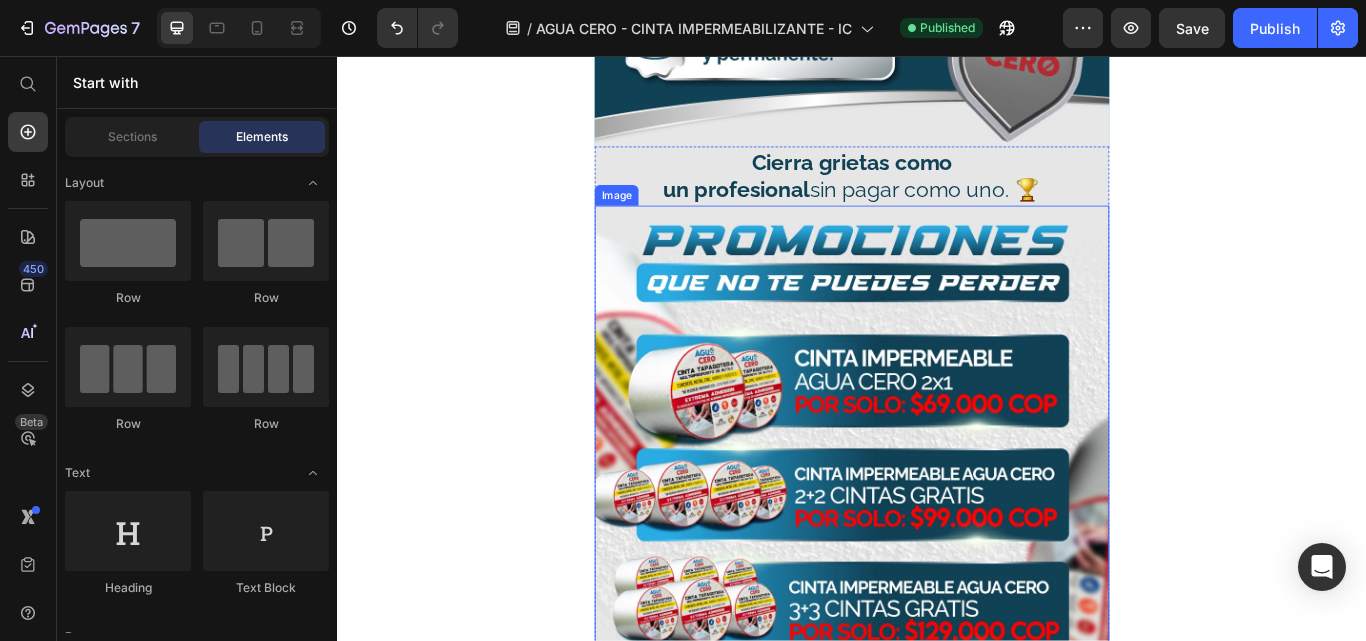 scroll, scrollTop: 3419, scrollLeft: 0, axis: vertical 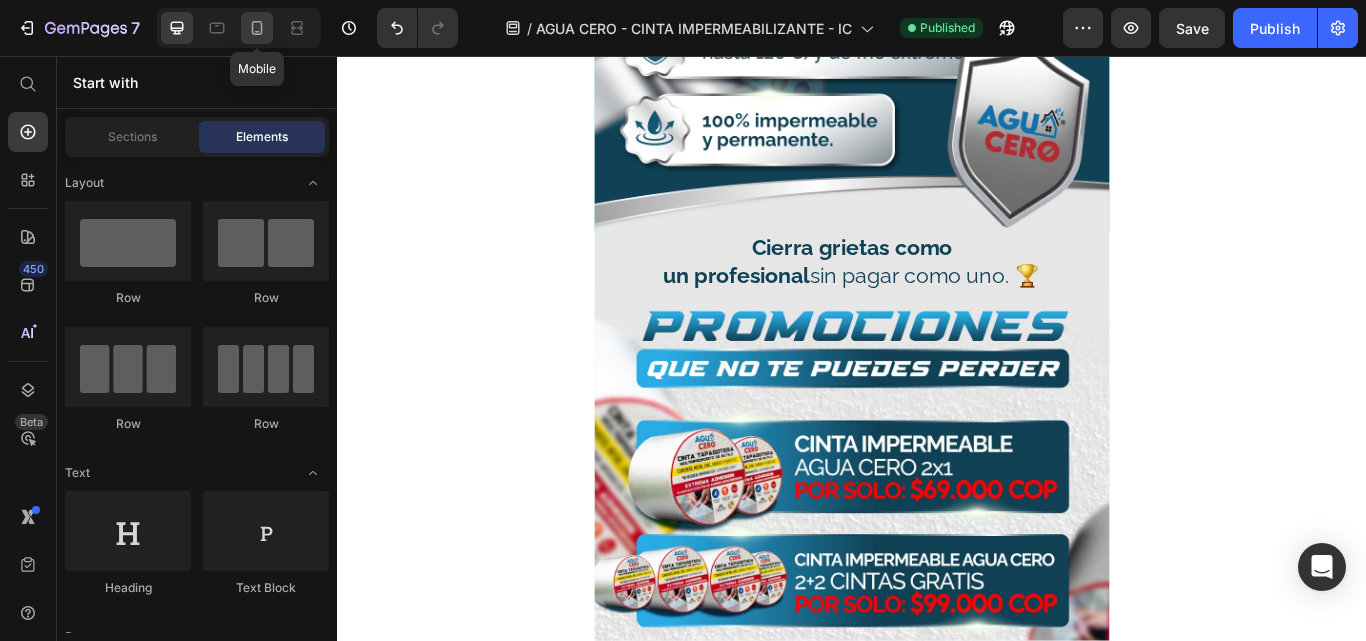drag, startPoint x: 262, startPoint y: 38, endPoint x: 191, endPoint y: 234, distance: 208.46342 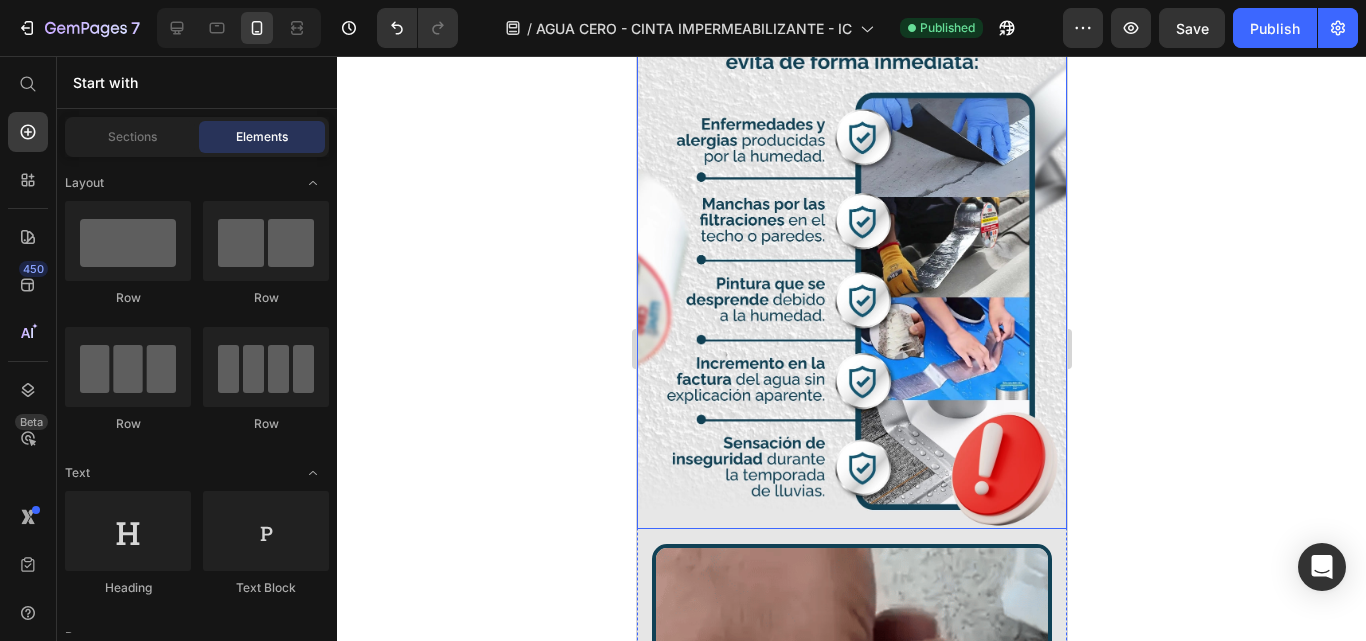 scroll, scrollTop: 3469, scrollLeft: 0, axis: vertical 